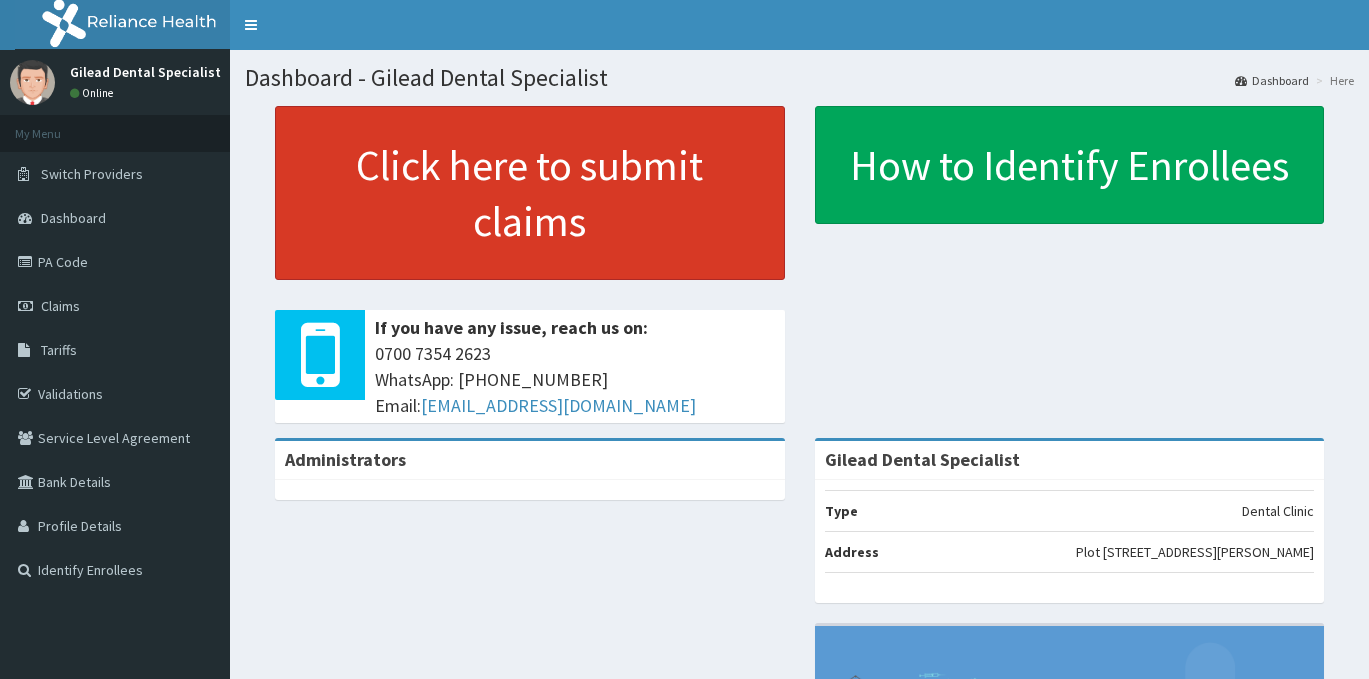 scroll, scrollTop: 0, scrollLeft: 0, axis: both 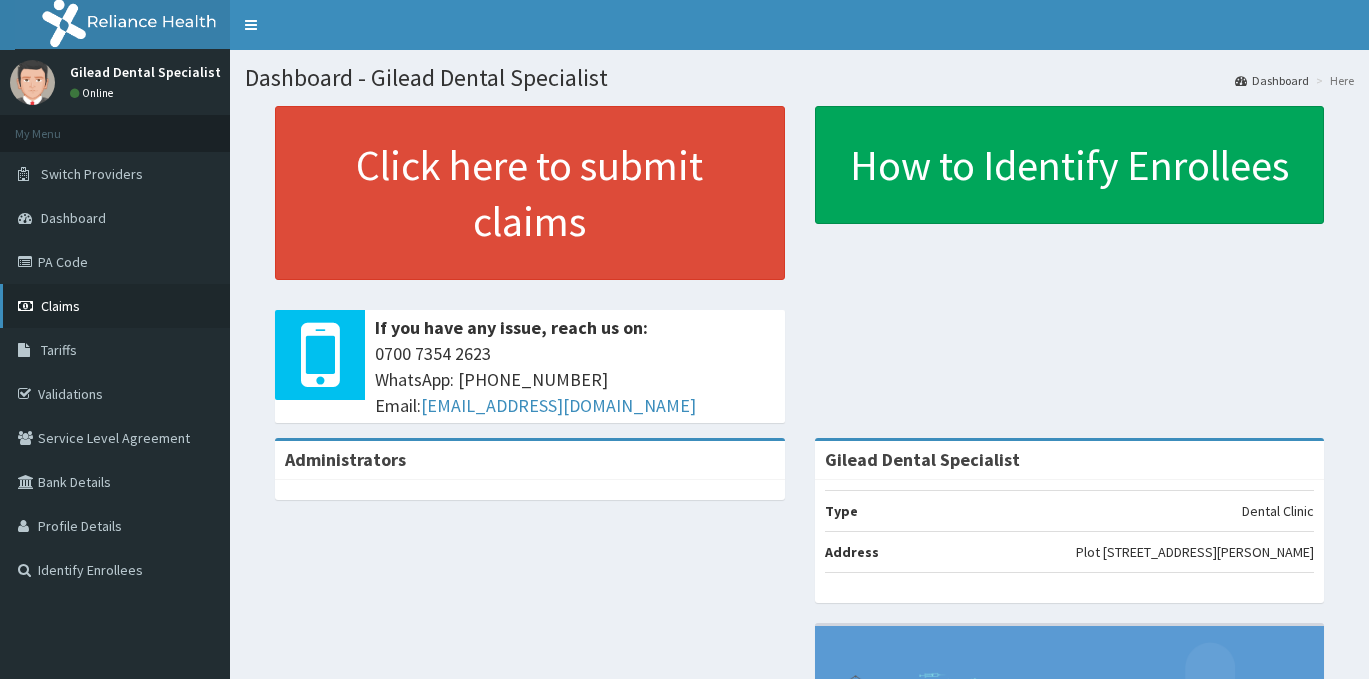 click on "Claims" at bounding box center (60, 306) 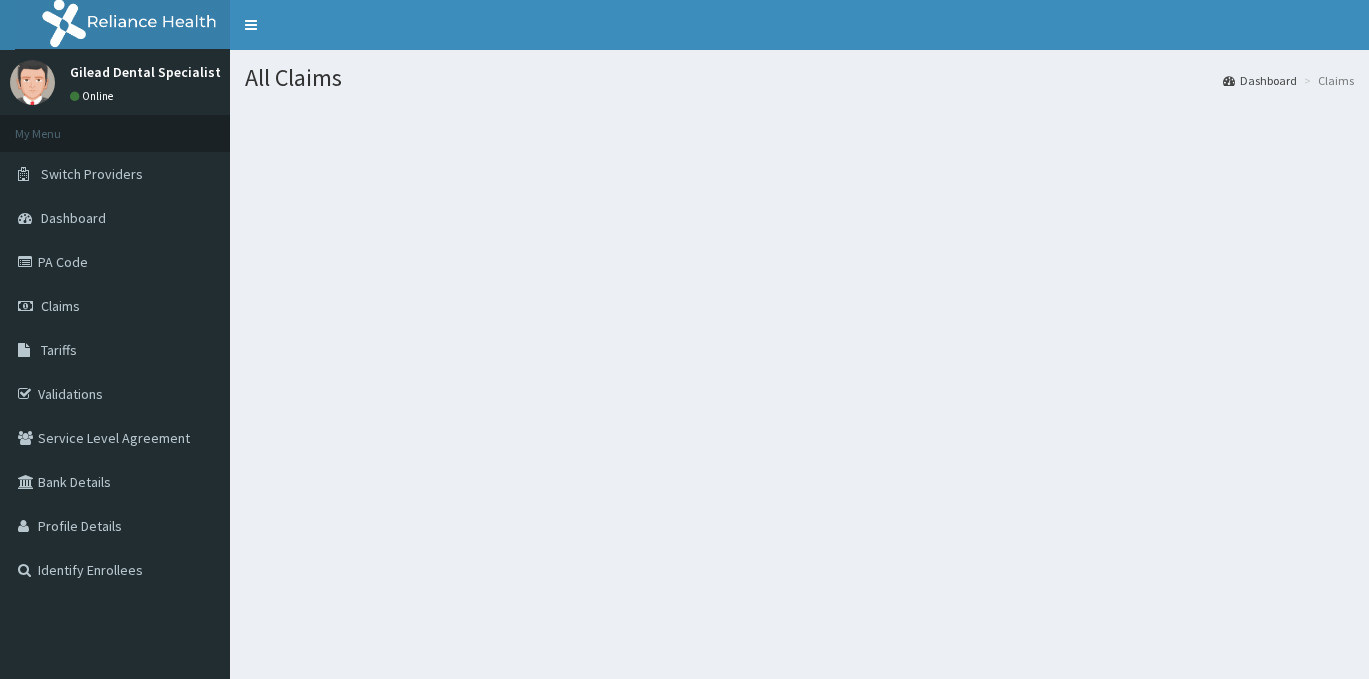 scroll, scrollTop: 0, scrollLeft: 0, axis: both 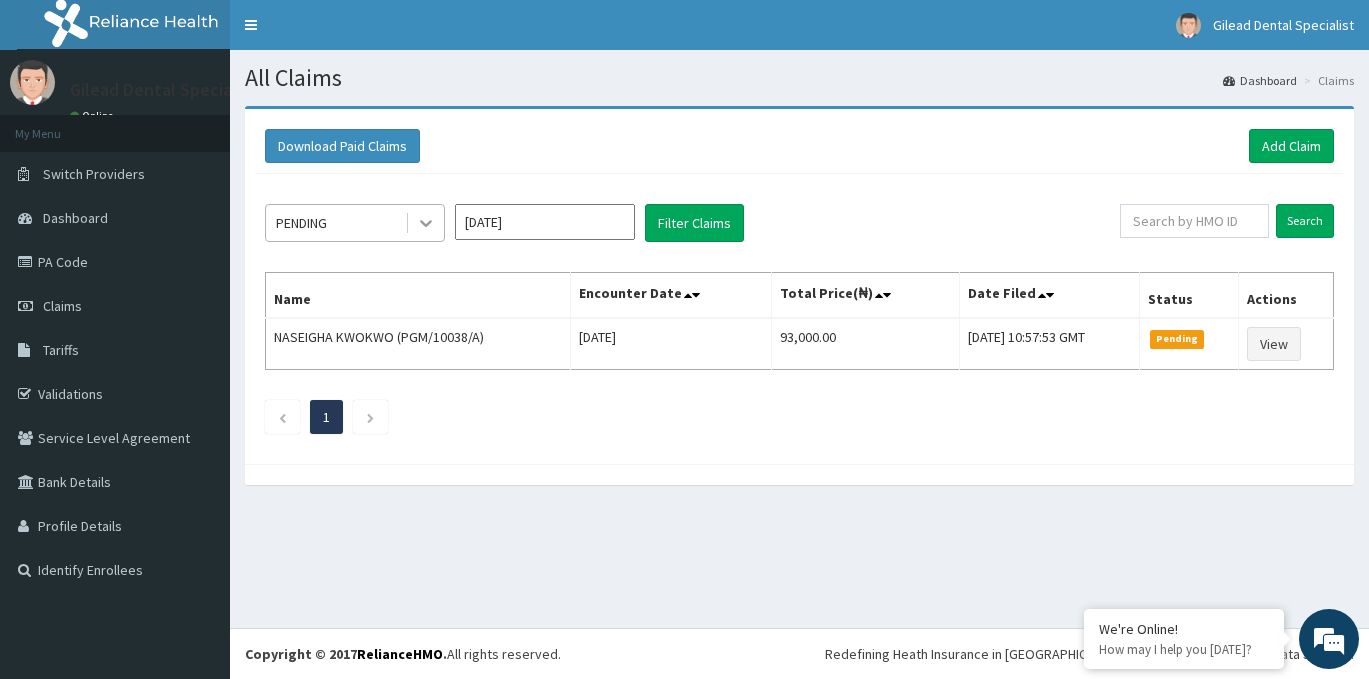 click 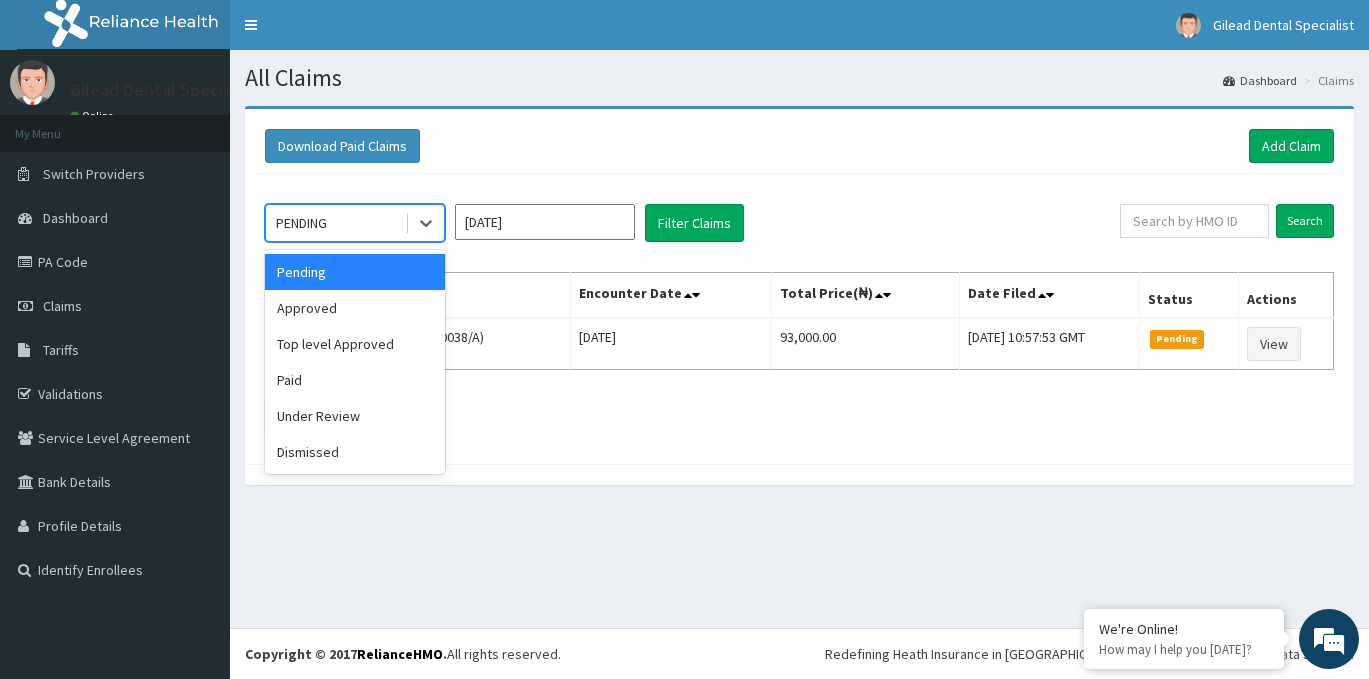 click on "option Pending focused, 1 of 6. 6 results available. Use Up and Down to choose options, press Enter to select the currently focused option, press Escape to exit the menu, press Tab to select the option and exit the menu. PENDING Pending Approved Top level Approved Paid Under Review Dismissed Jul 2025 Filter Claims Search Name Encounter Date Total Price(₦) Date Filed Status Actions NASEIGHA  KWOKWO (PGM/10038/A) Tue Jul 08 2025 93,000.00 Wed, 09 Jul 2025 10:57:53 GMT Pending View 1" 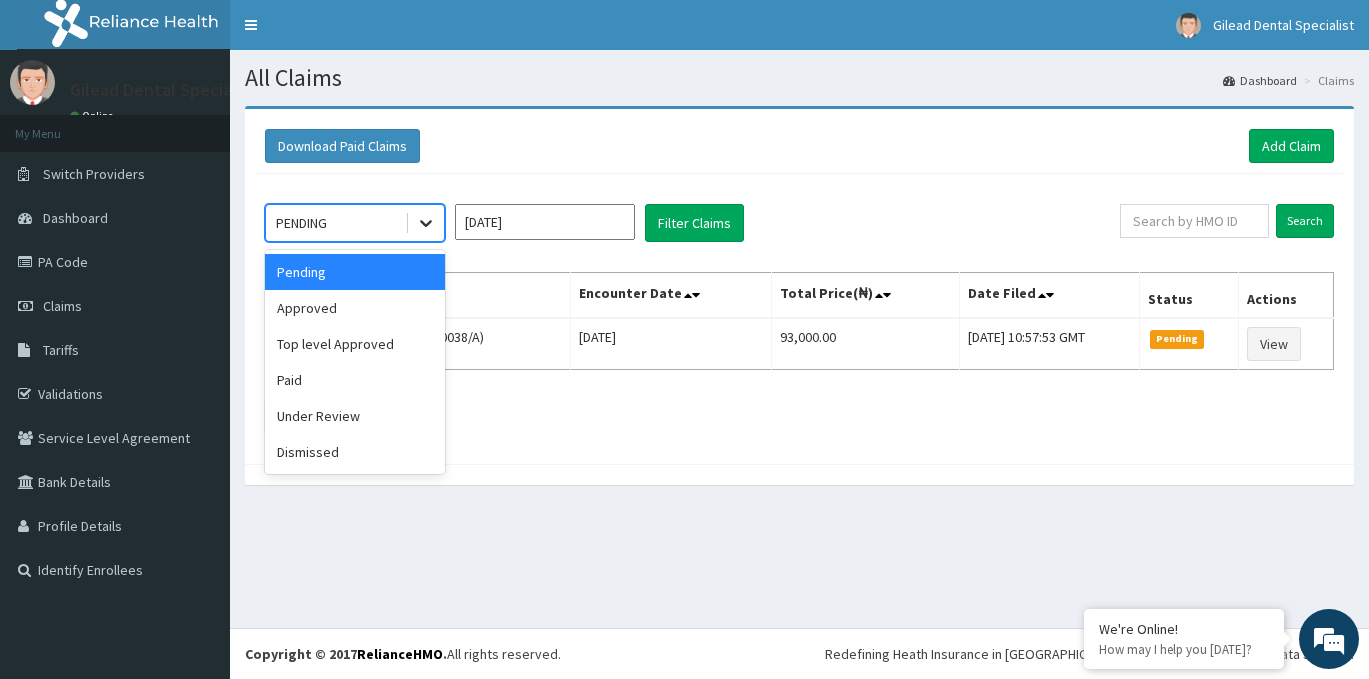 click 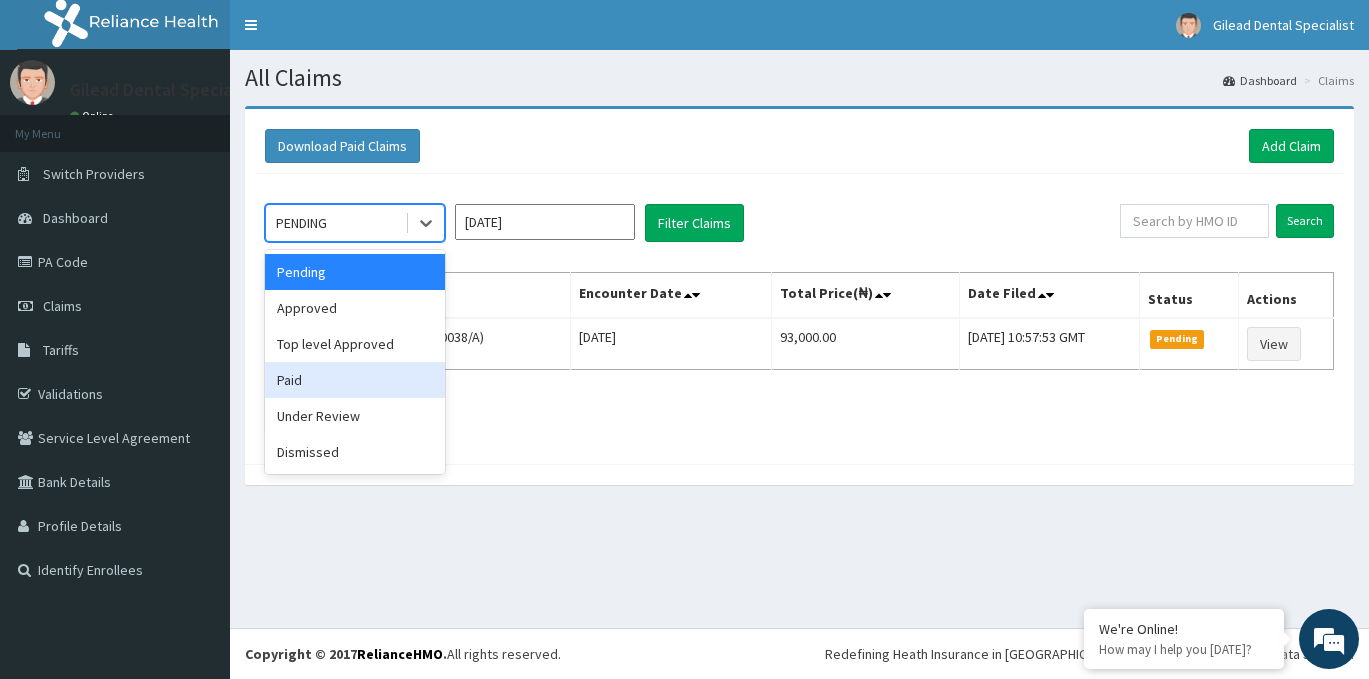 click on "Paid" at bounding box center (355, 380) 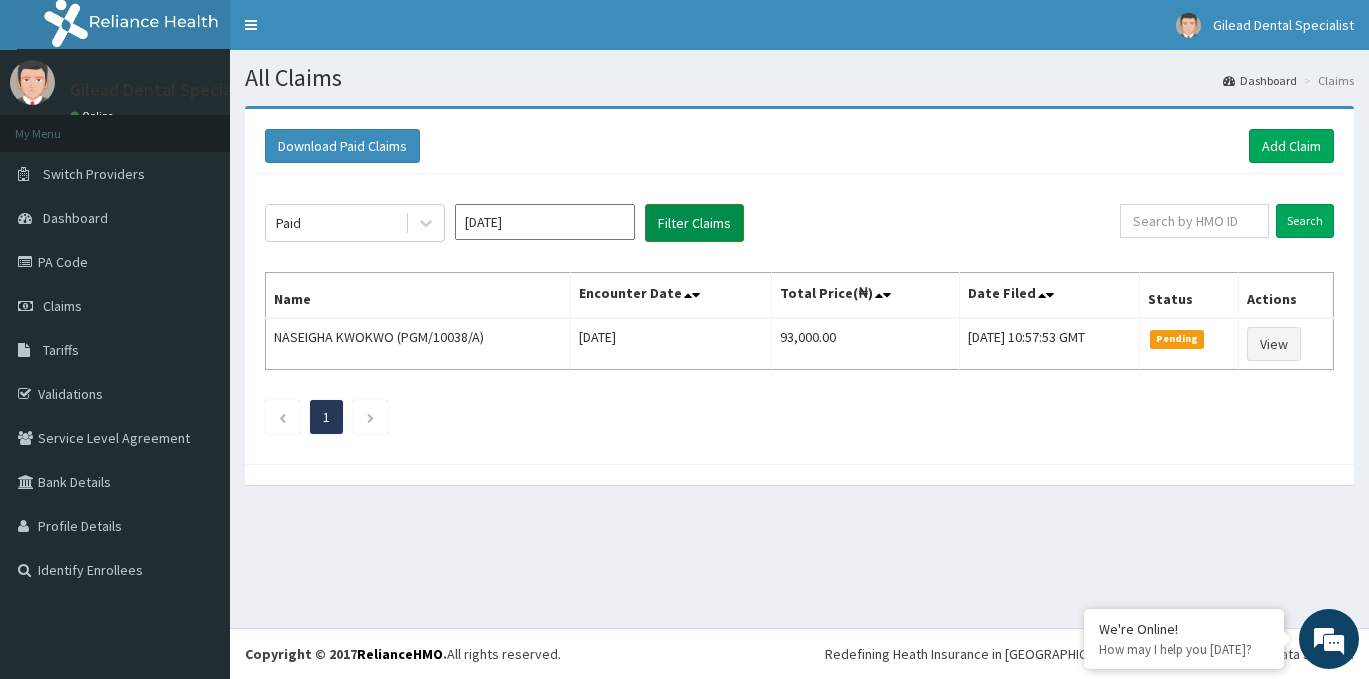 click on "Filter Claims" at bounding box center [694, 223] 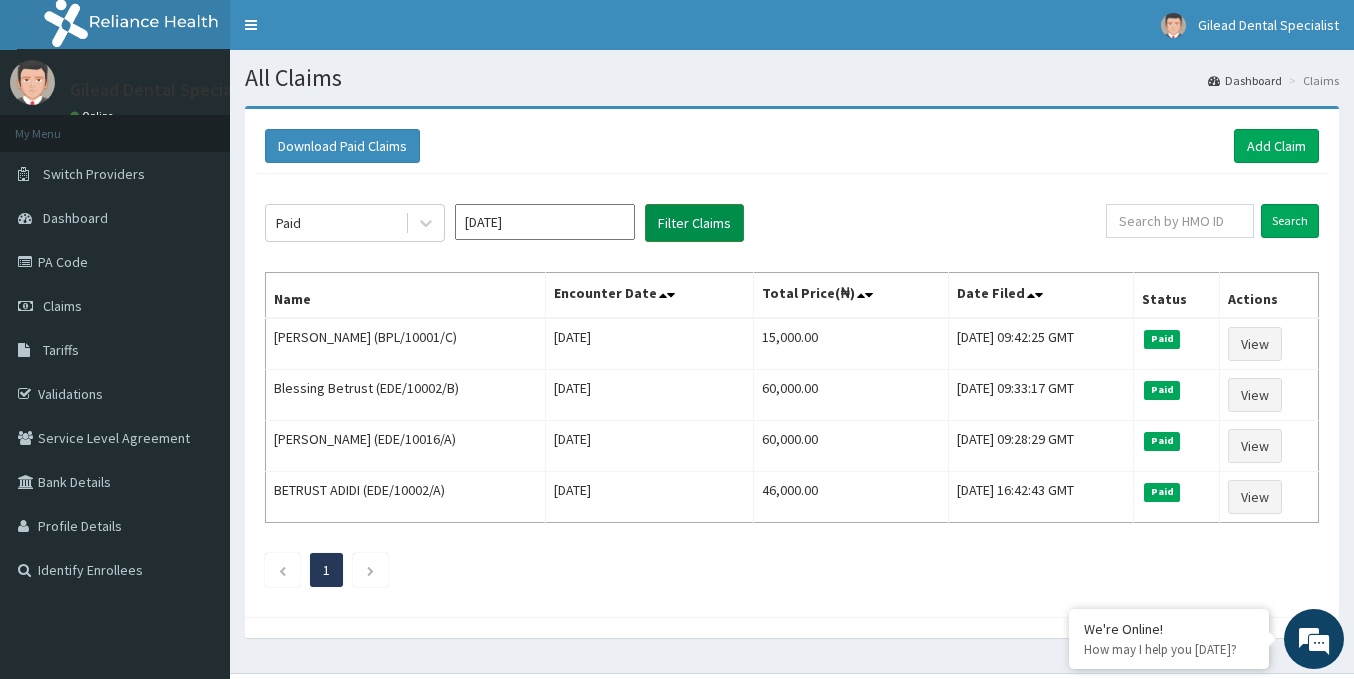 scroll, scrollTop: 0, scrollLeft: 0, axis: both 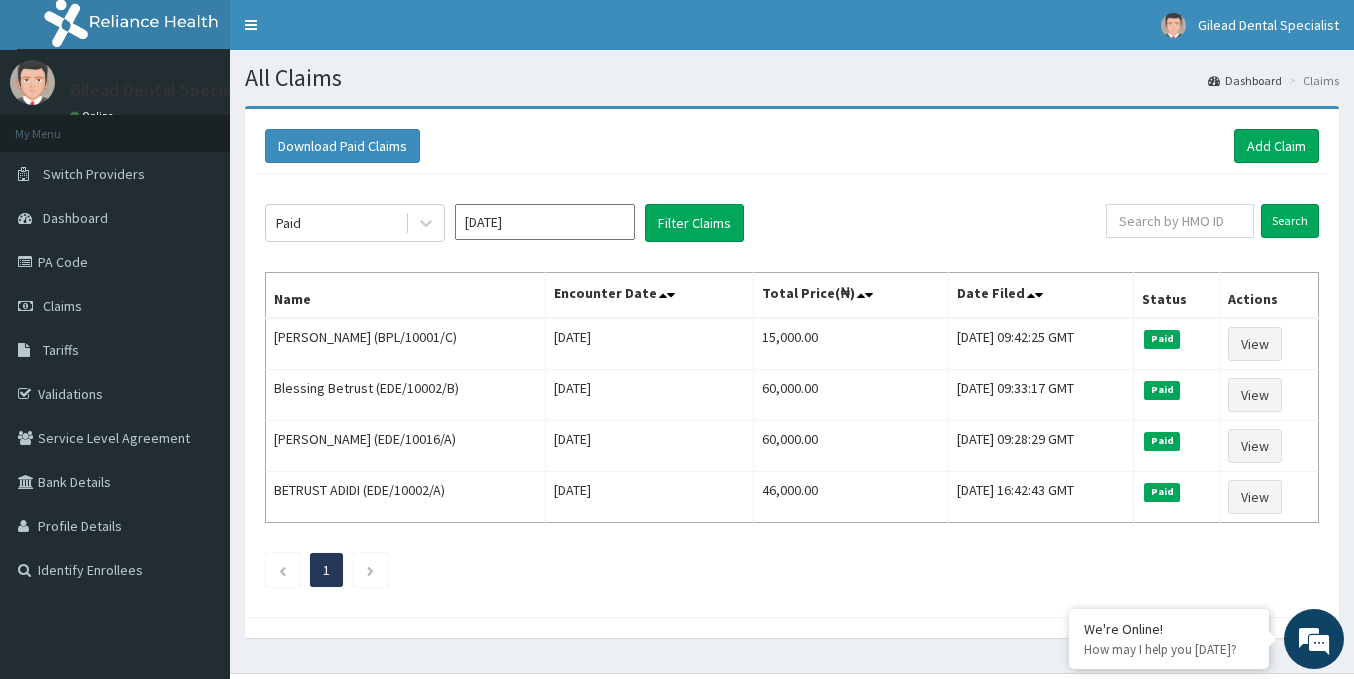 click on "[DATE]" at bounding box center (545, 222) 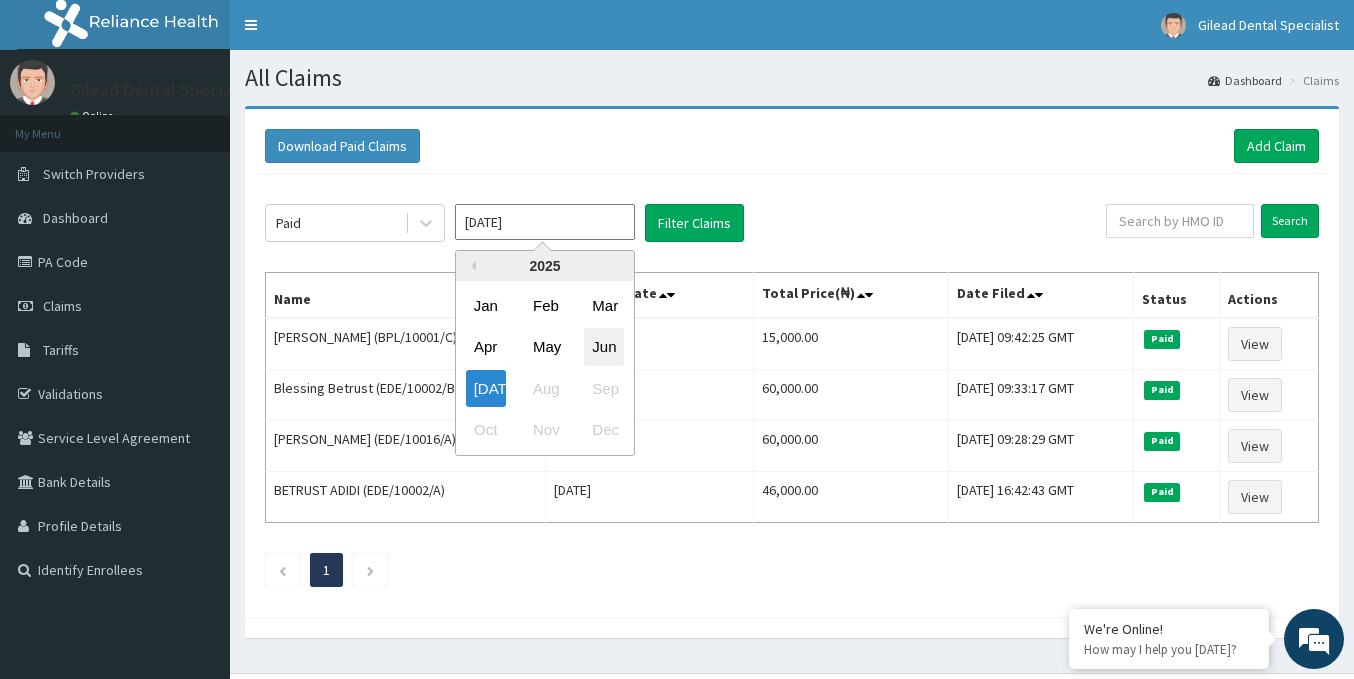 click on "Jun" at bounding box center [604, 347] 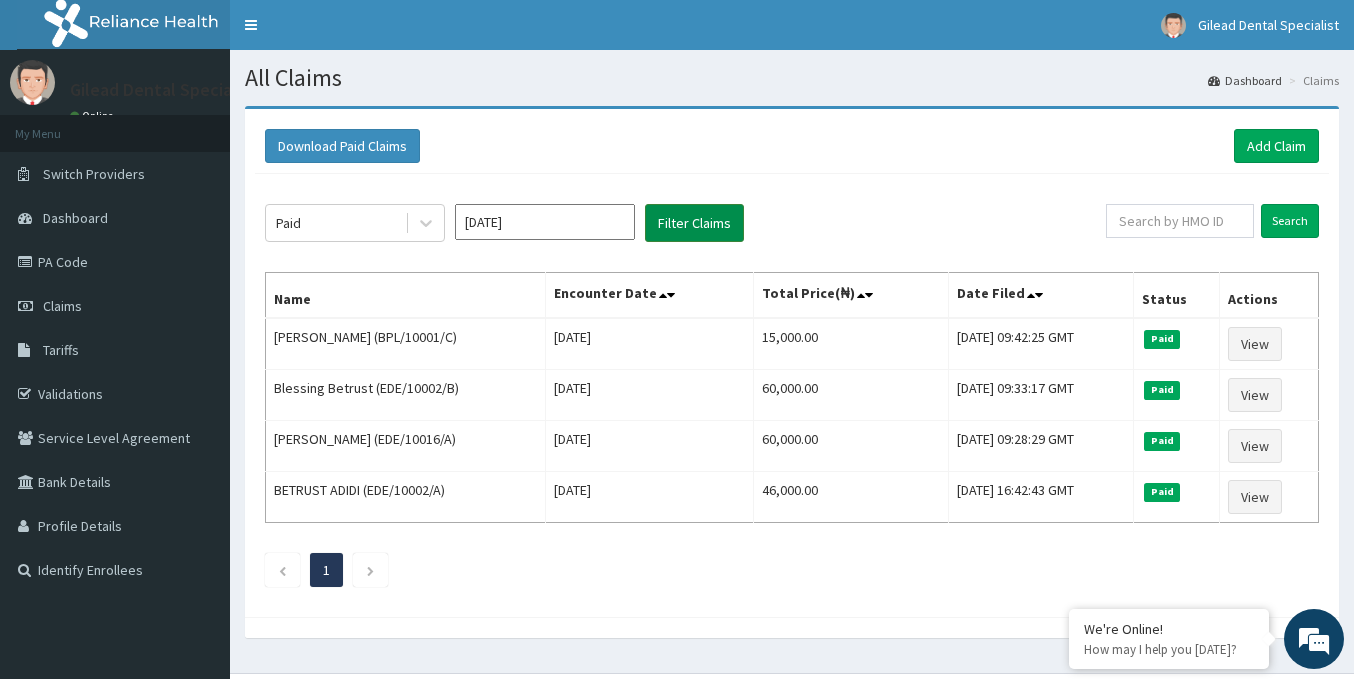 click on "Filter Claims" at bounding box center [694, 223] 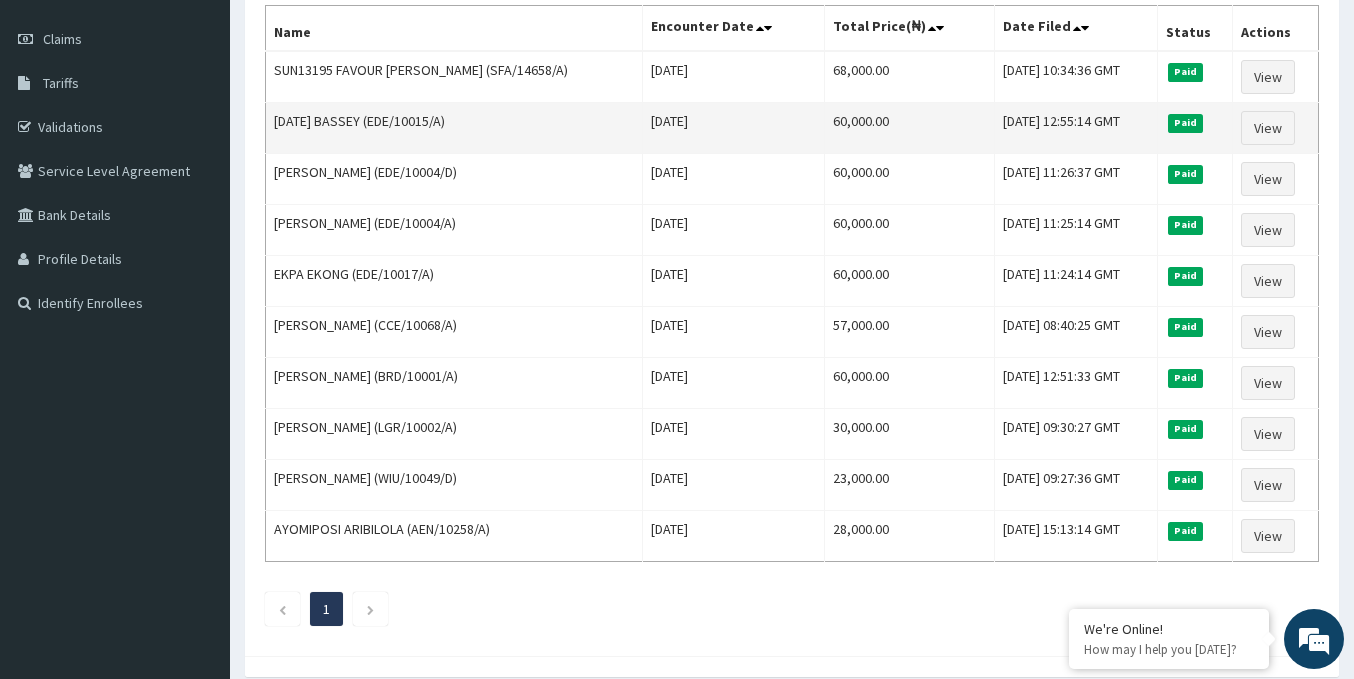 scroll, scrollTop: 151, scrollLeft: 0, axis: vertical 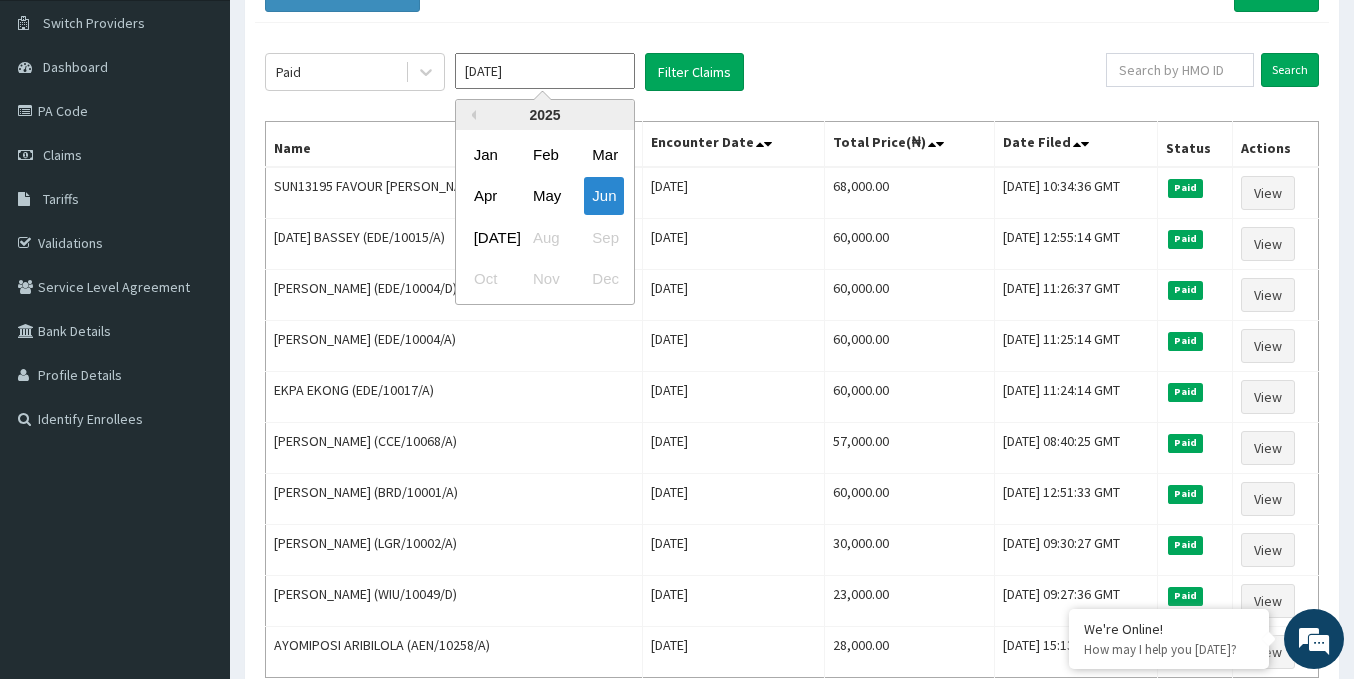 click on "Jun 2025" at bounding box center [545, 71] 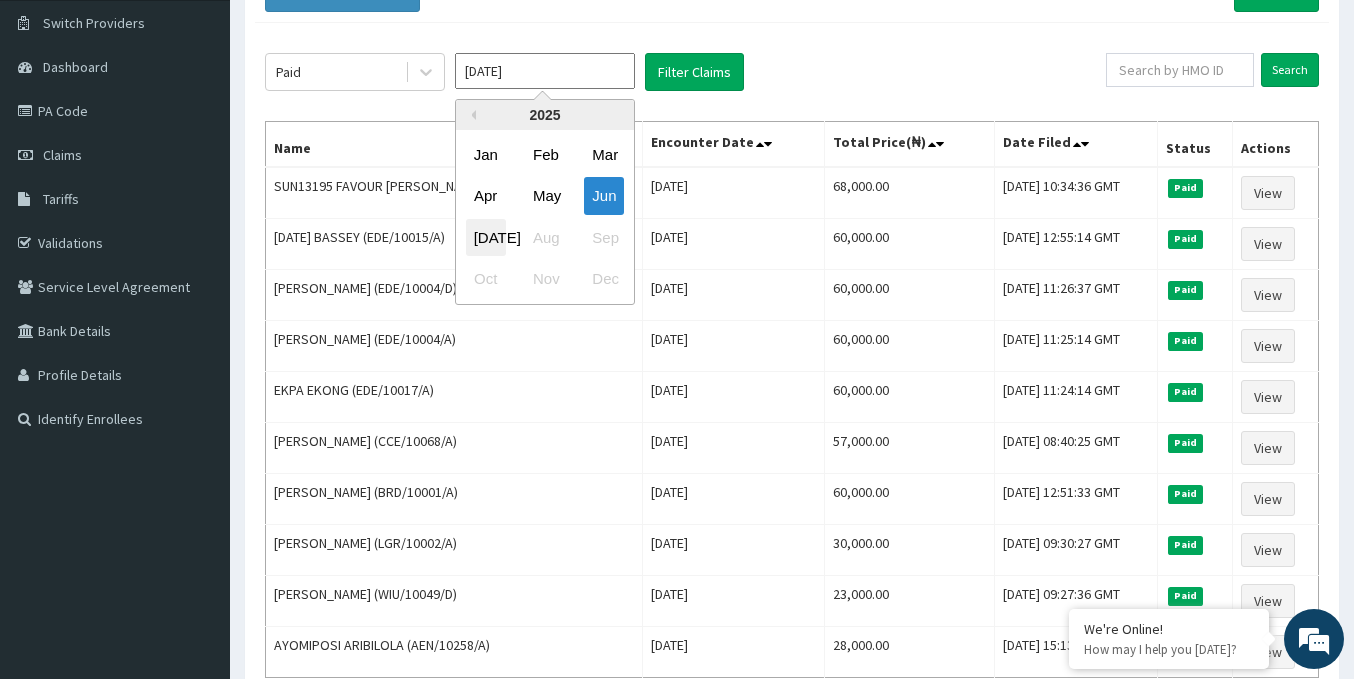 click on "Jul" at bounding box center [486, 237] 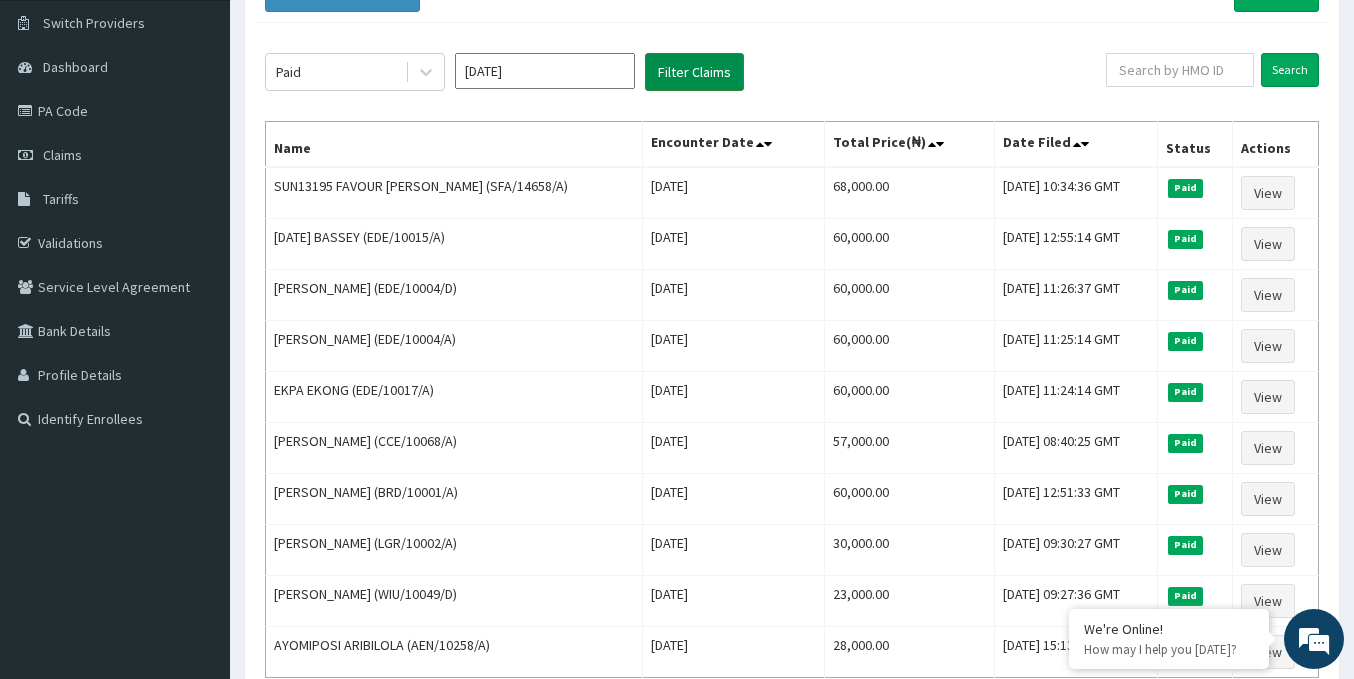 click on "Filter Claims" at bounding box center (694, 72) 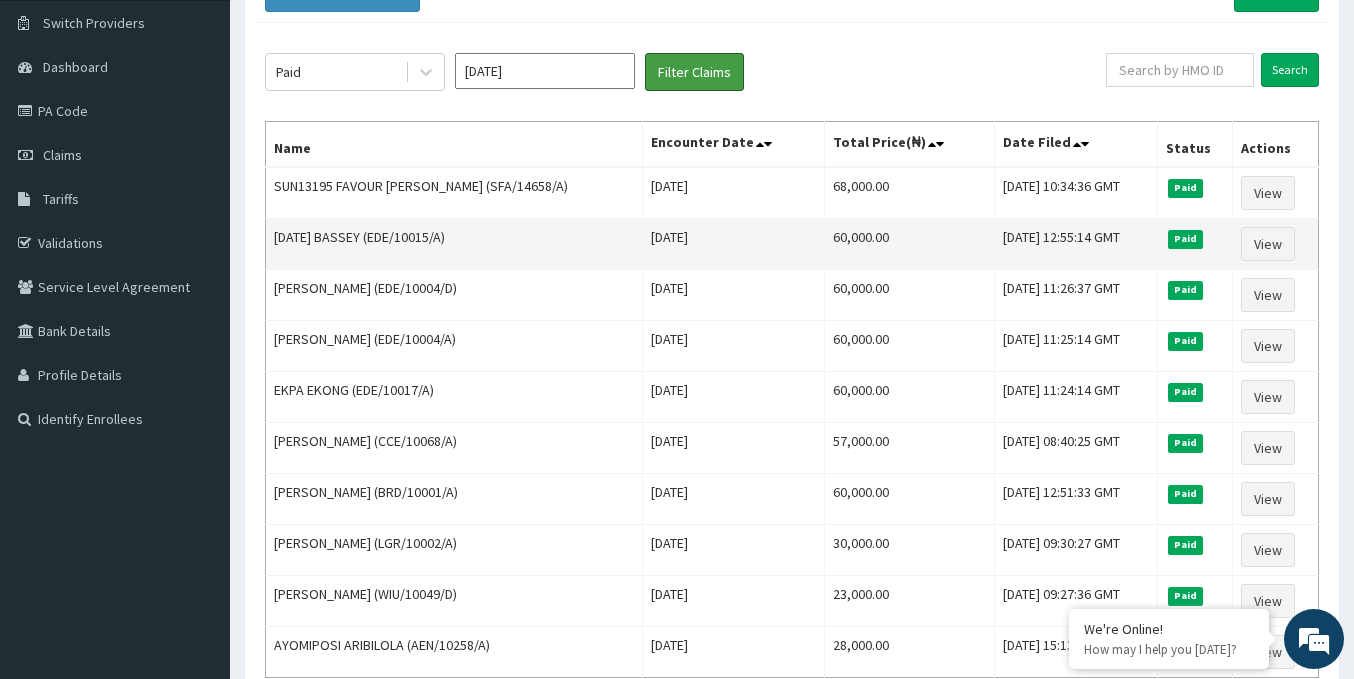 scroll, scrollTop: 45, scrollLeft: 0, axis: vertical 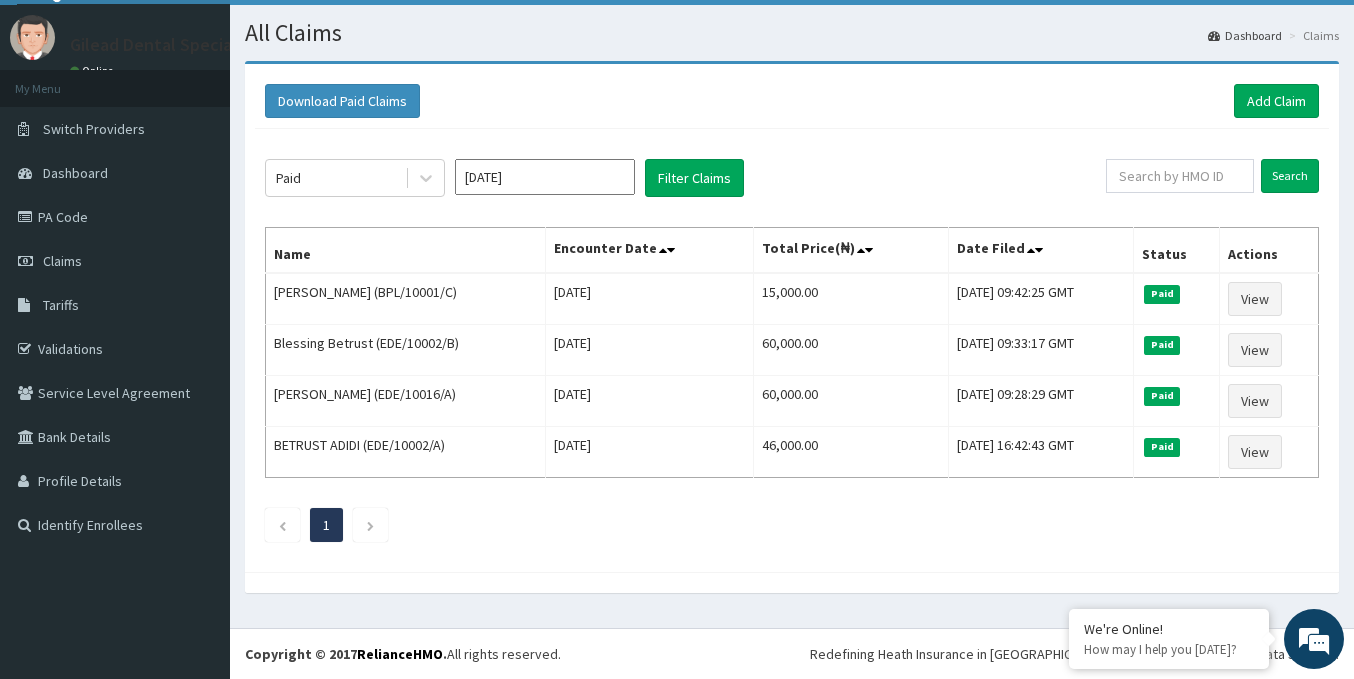 click on "[DATE]" at bounding box center (545, 177) 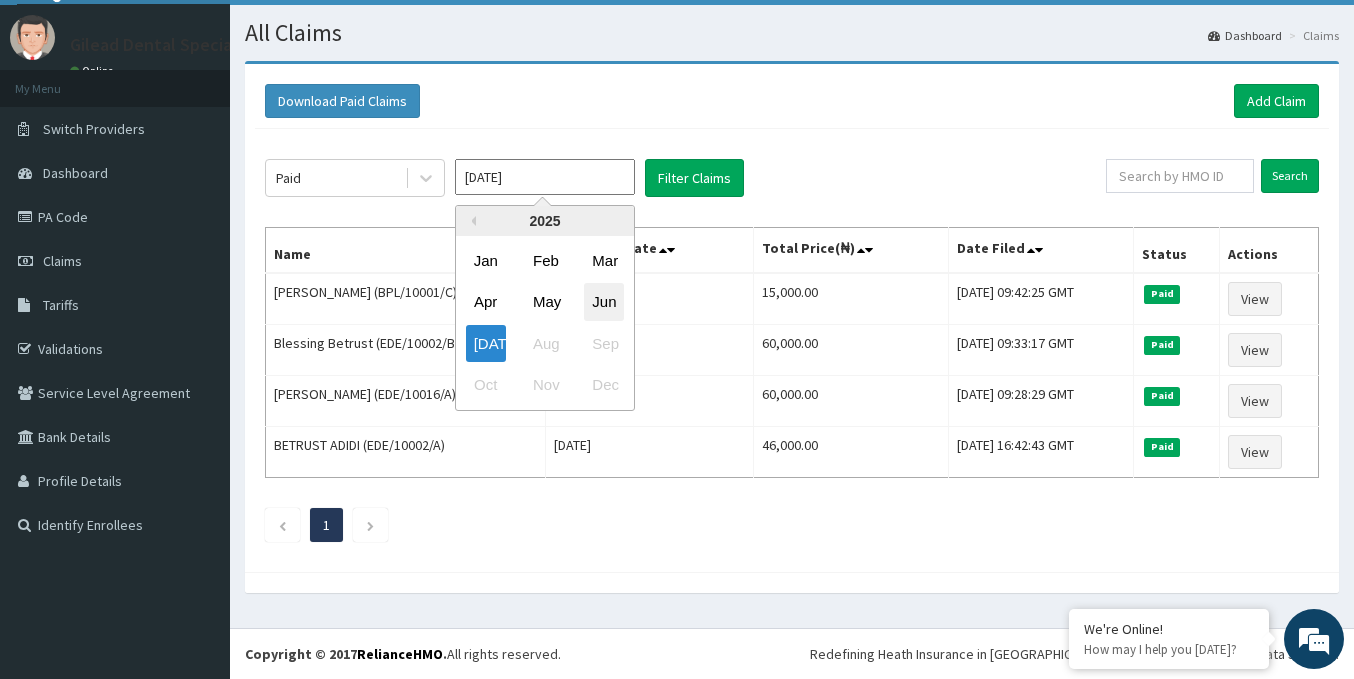 click on "Jun" at bounding box center [604, 302] 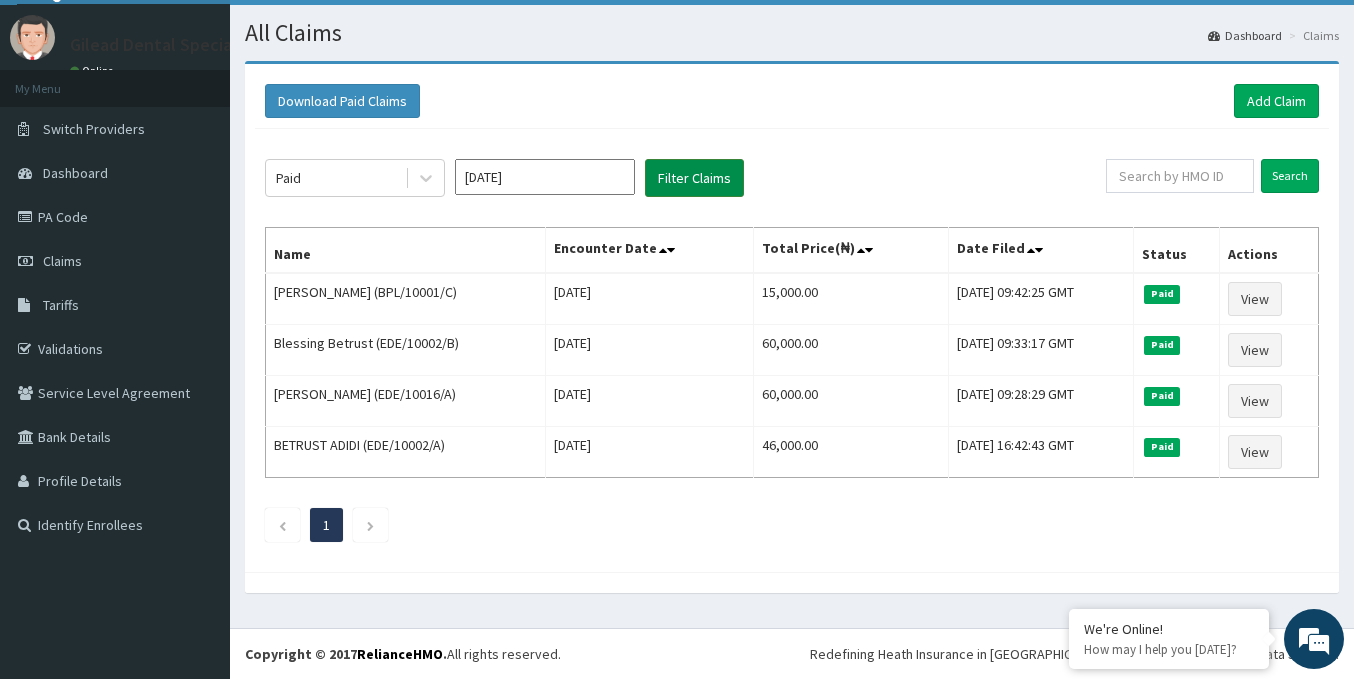 click on "Filter Claims" at bounding box center (694, 178) 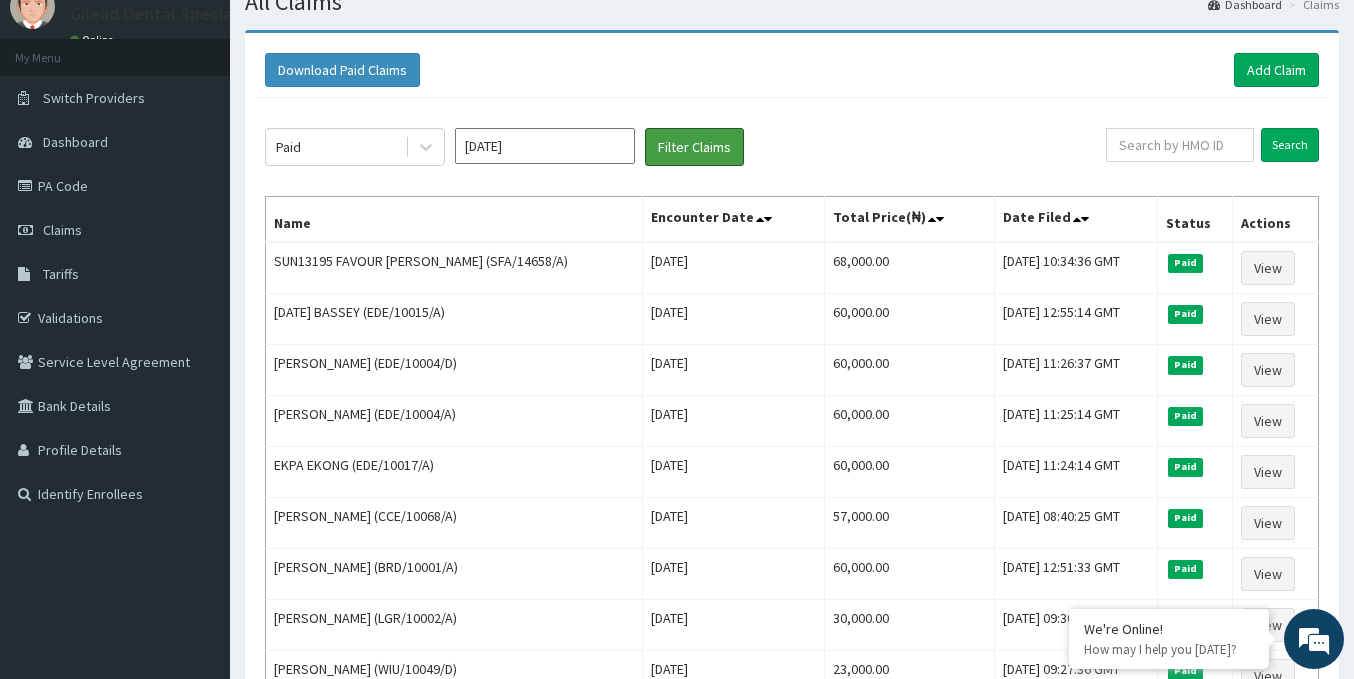 scroll, scrollTop: 0, scrollLeft: 0, axis: both 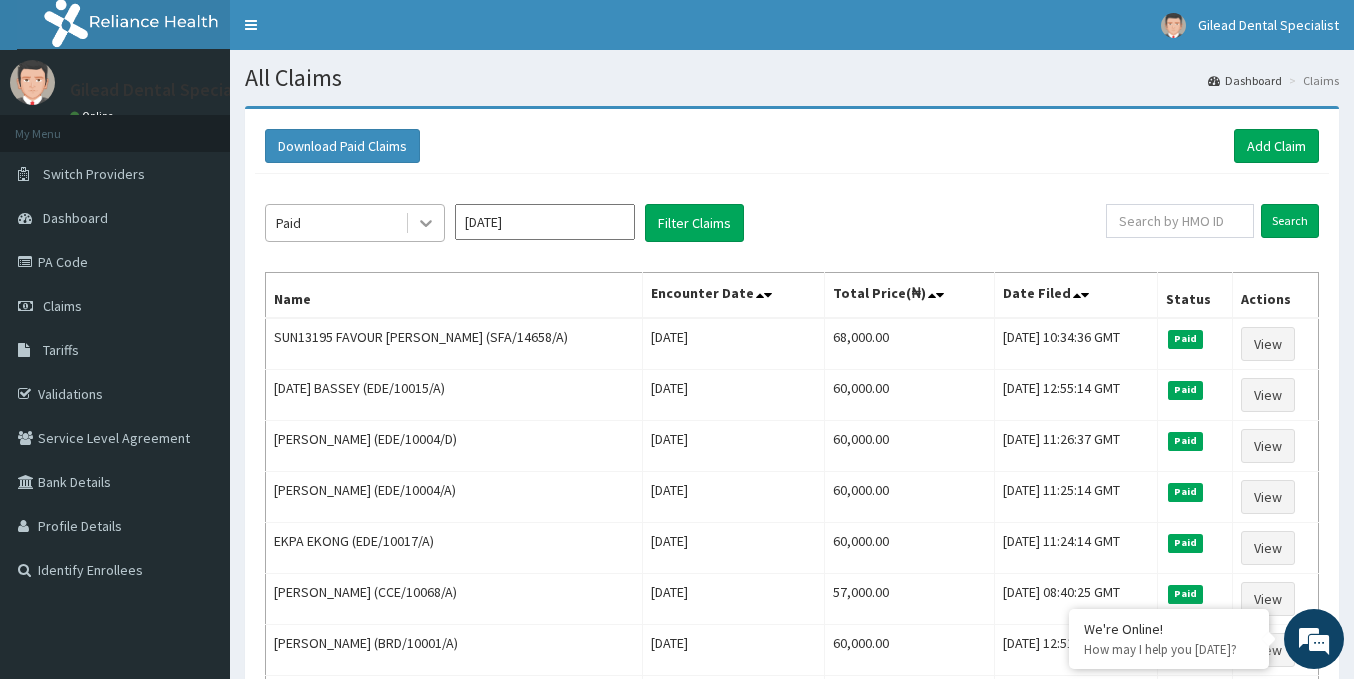 click 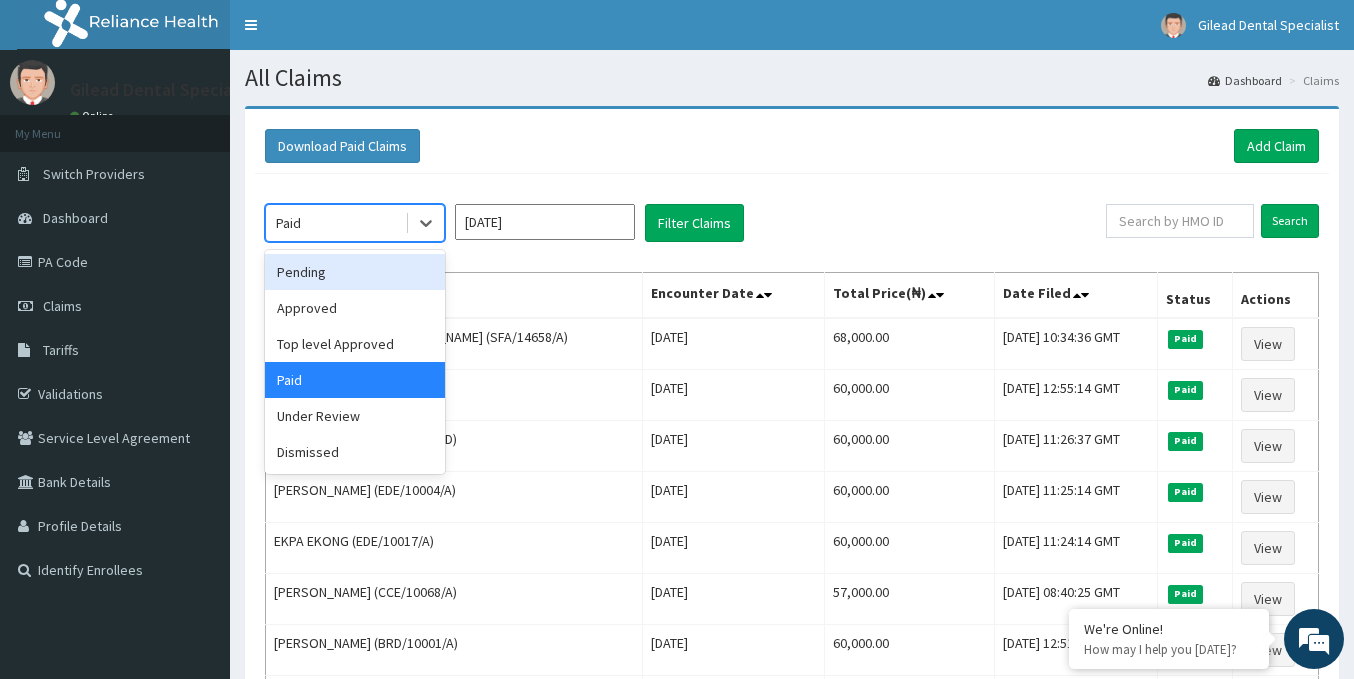 click on "Pending" at bounding box center [355, 272] 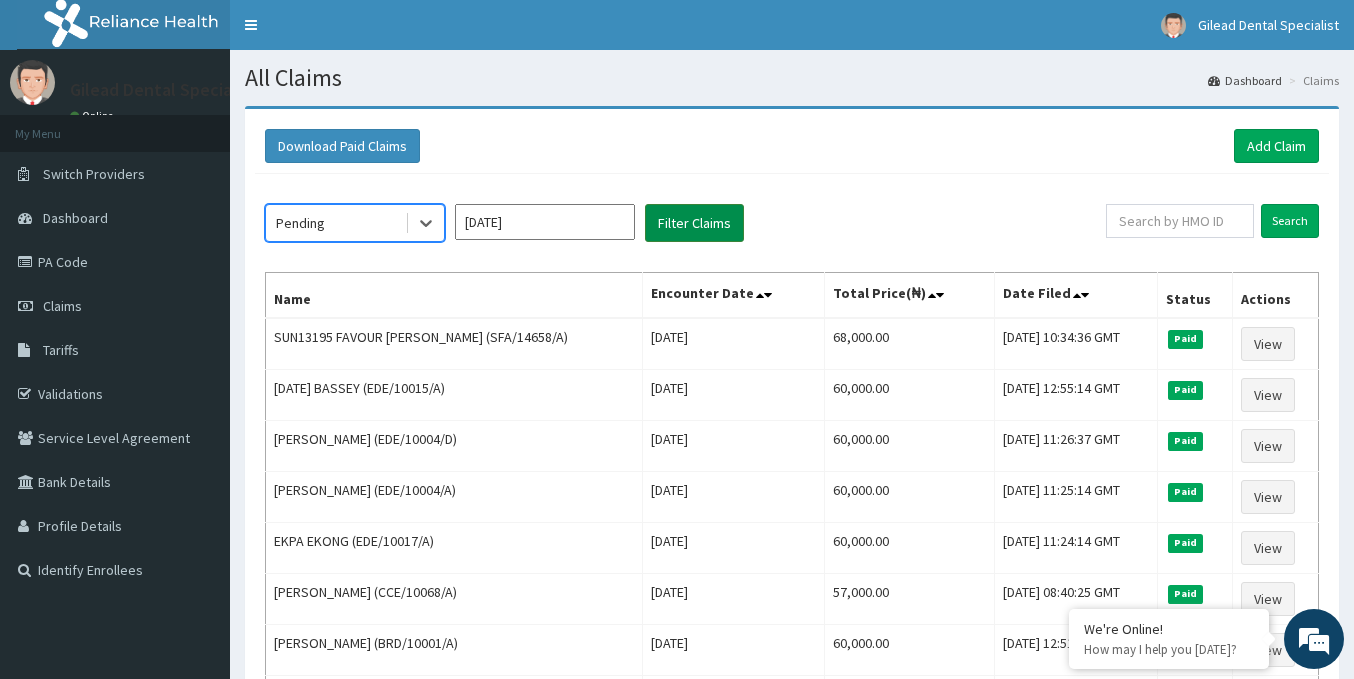 click on "Filter Claims" at bounding box center (694, 223) 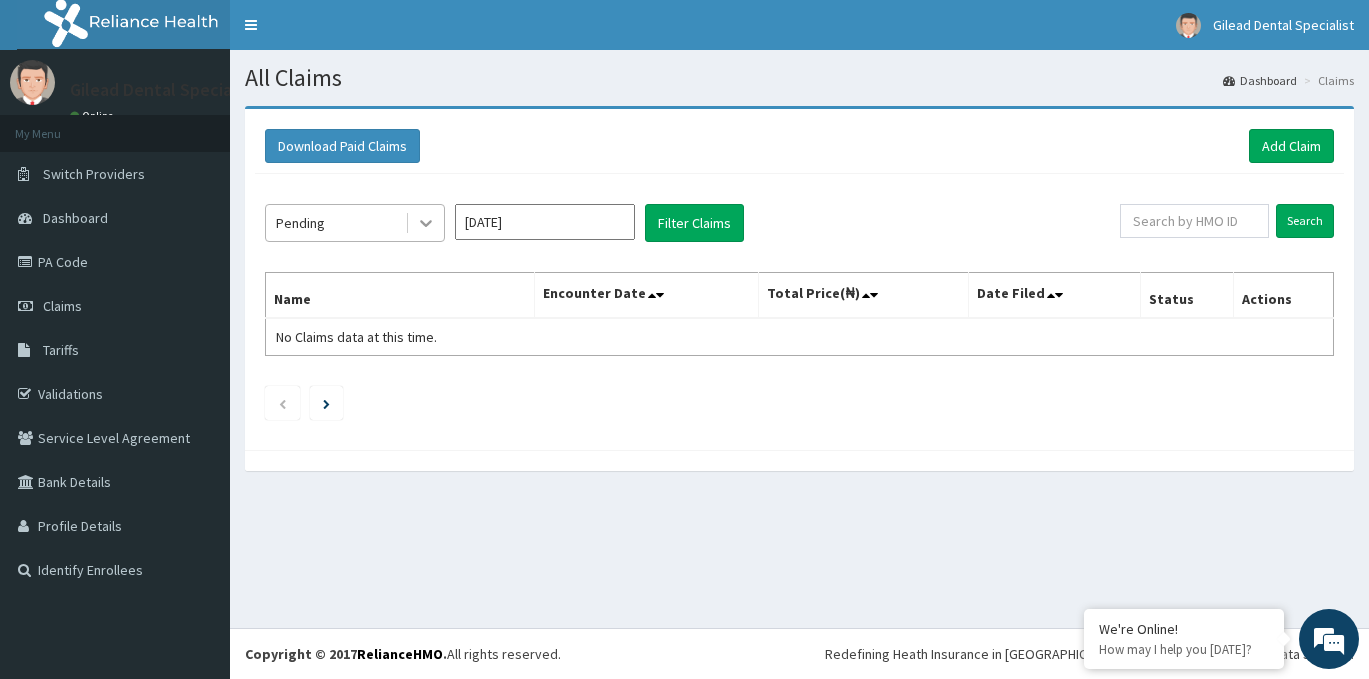 click 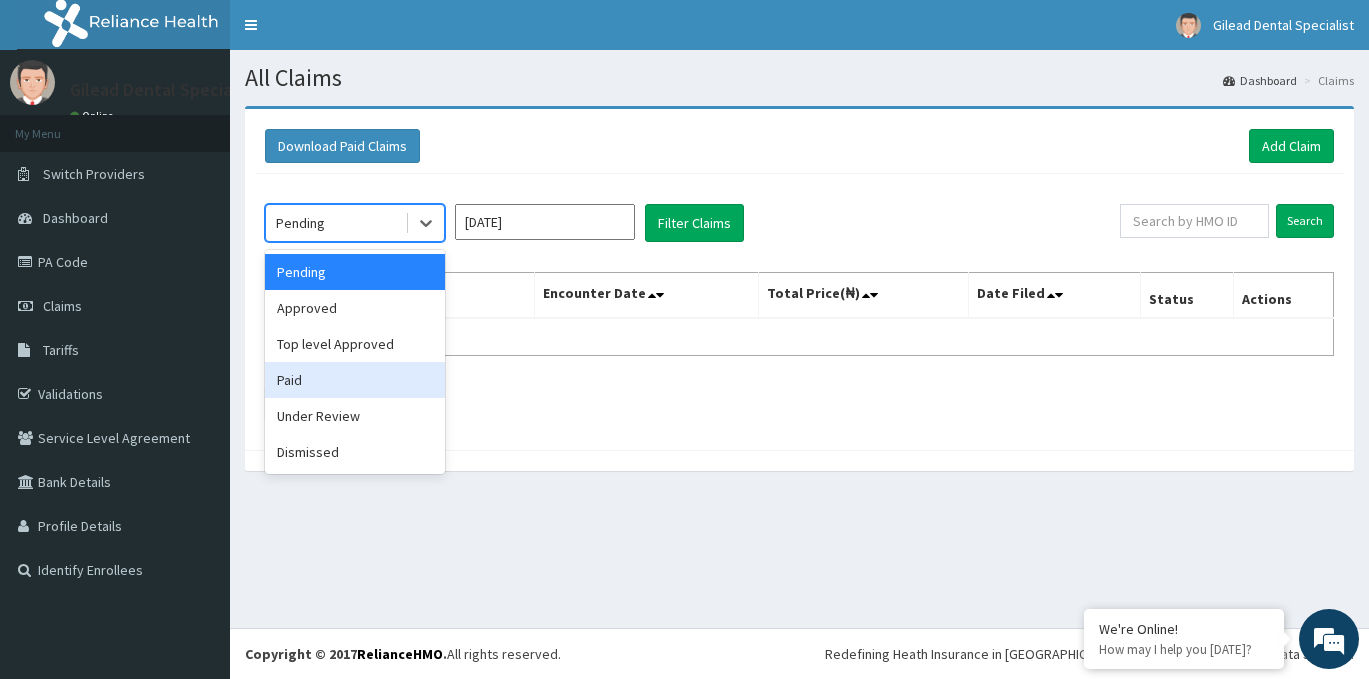 click on "Paid" at bounding box center (355, 380) 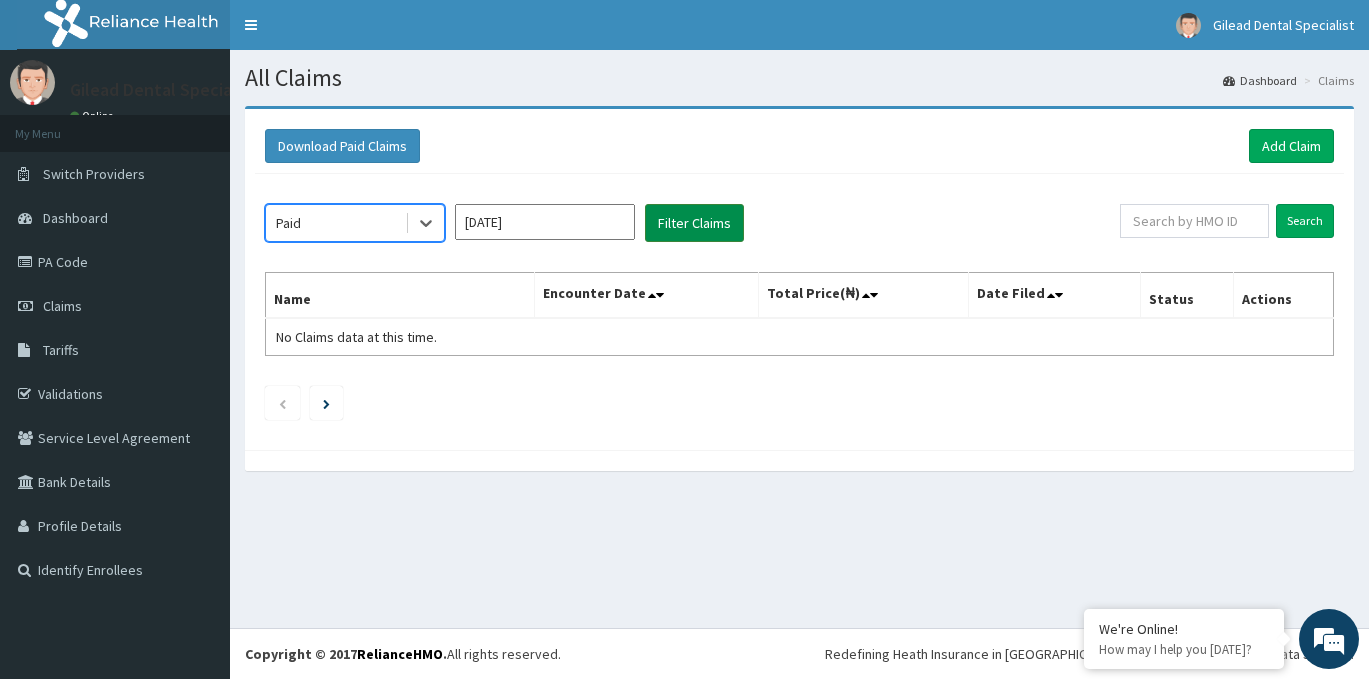 click on "Filter Claims" at bounding box center (694, 223) 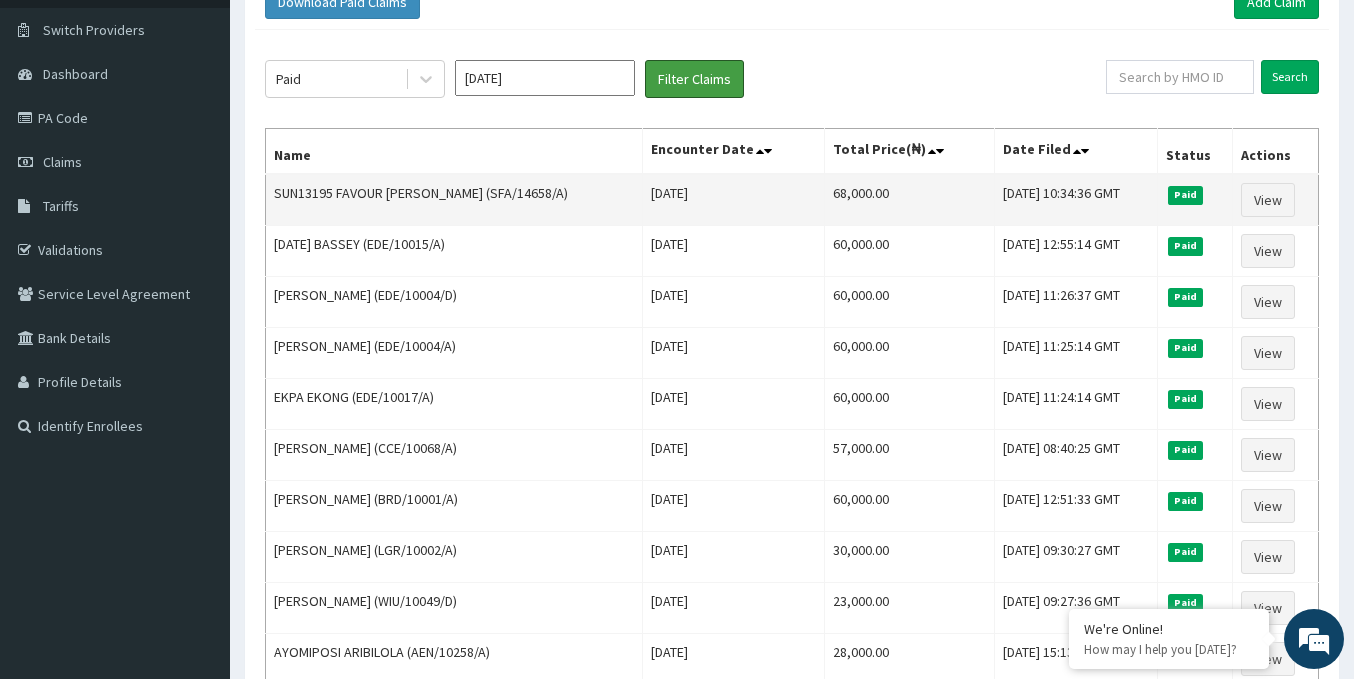 scroll, scrollTop: 100, scrollLeft: 0, axis: vertical 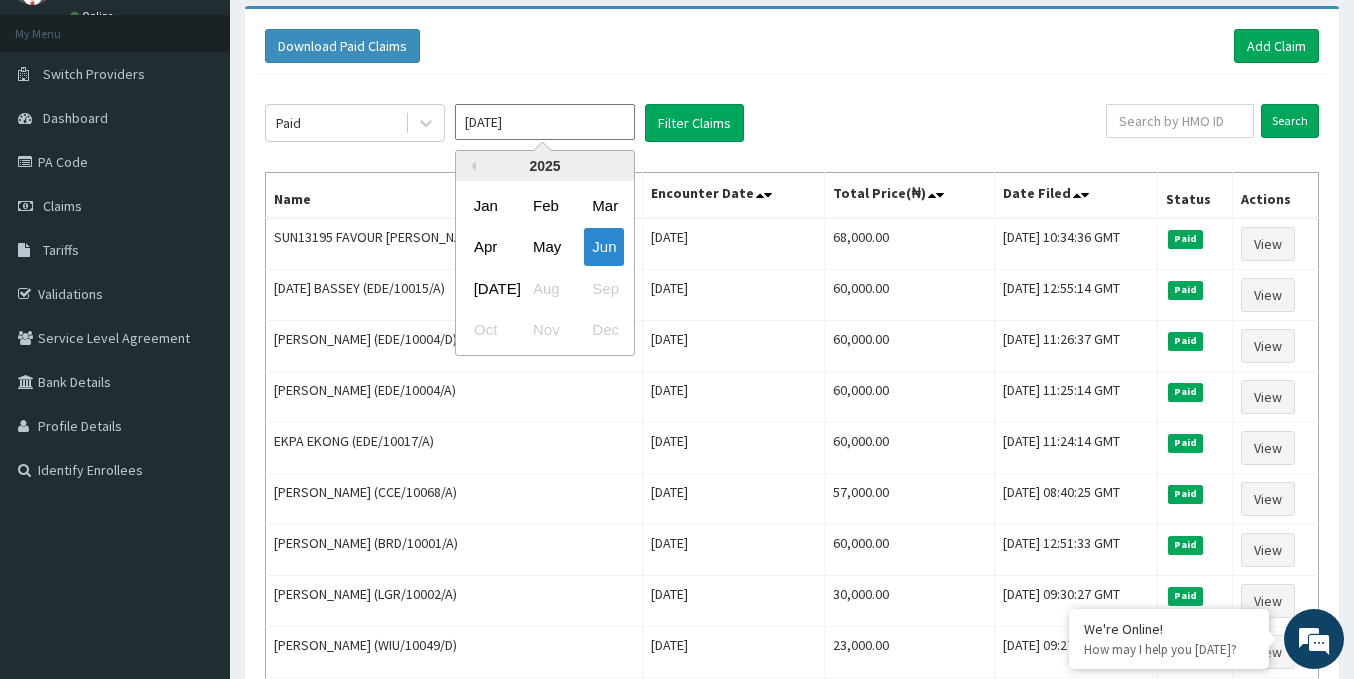 click on "Jun 2025" at bounding box center [545, 122] 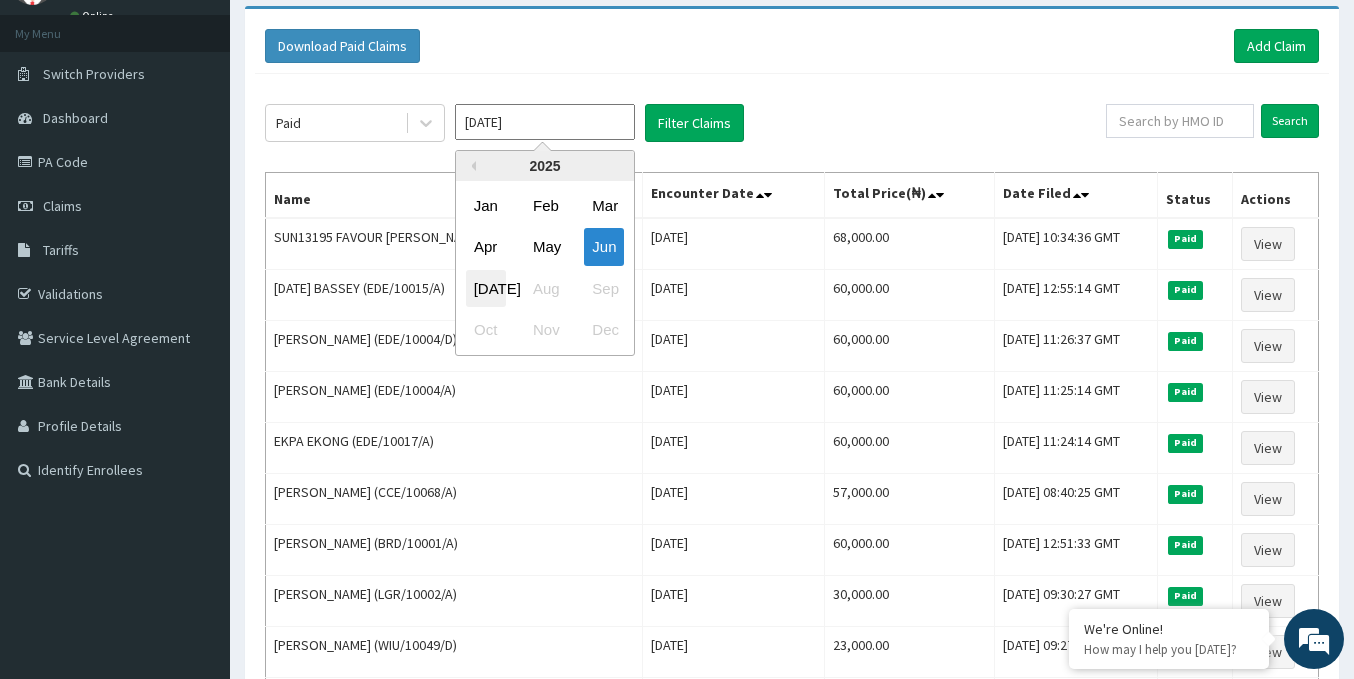 click on "Jul" at bounding box center [486, 288] 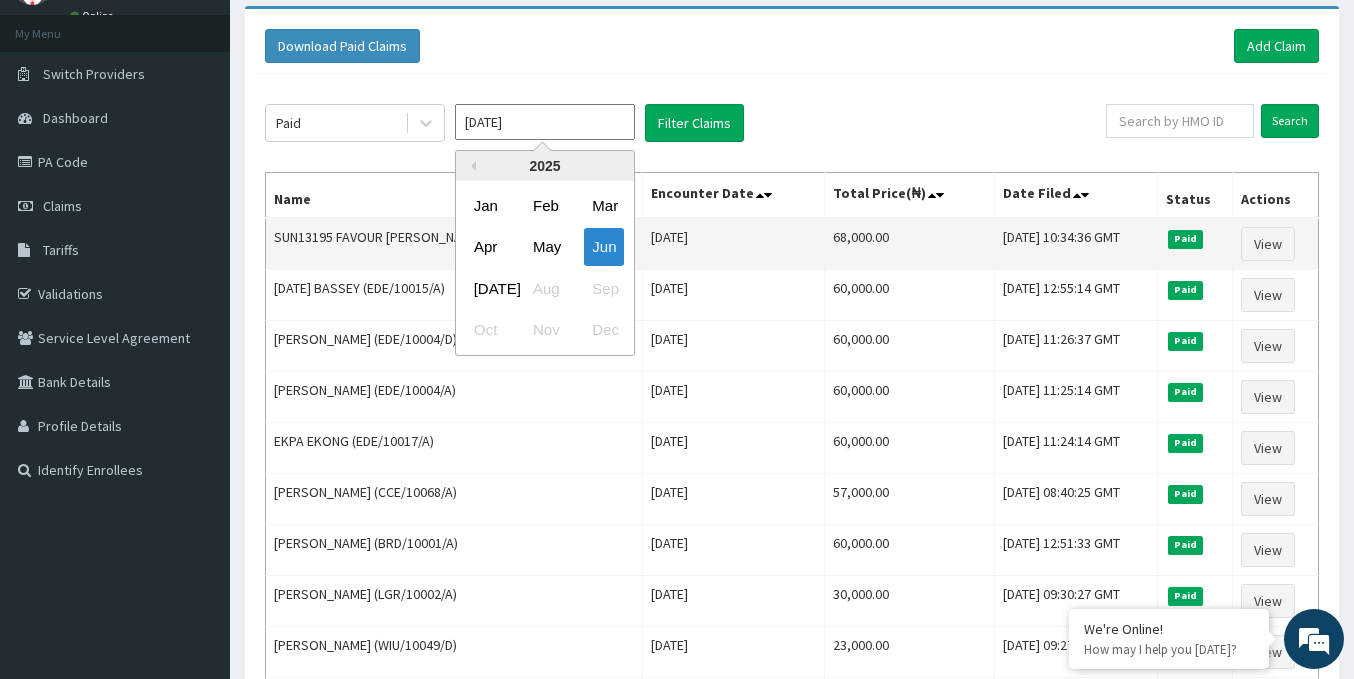 type on "[DATE]" 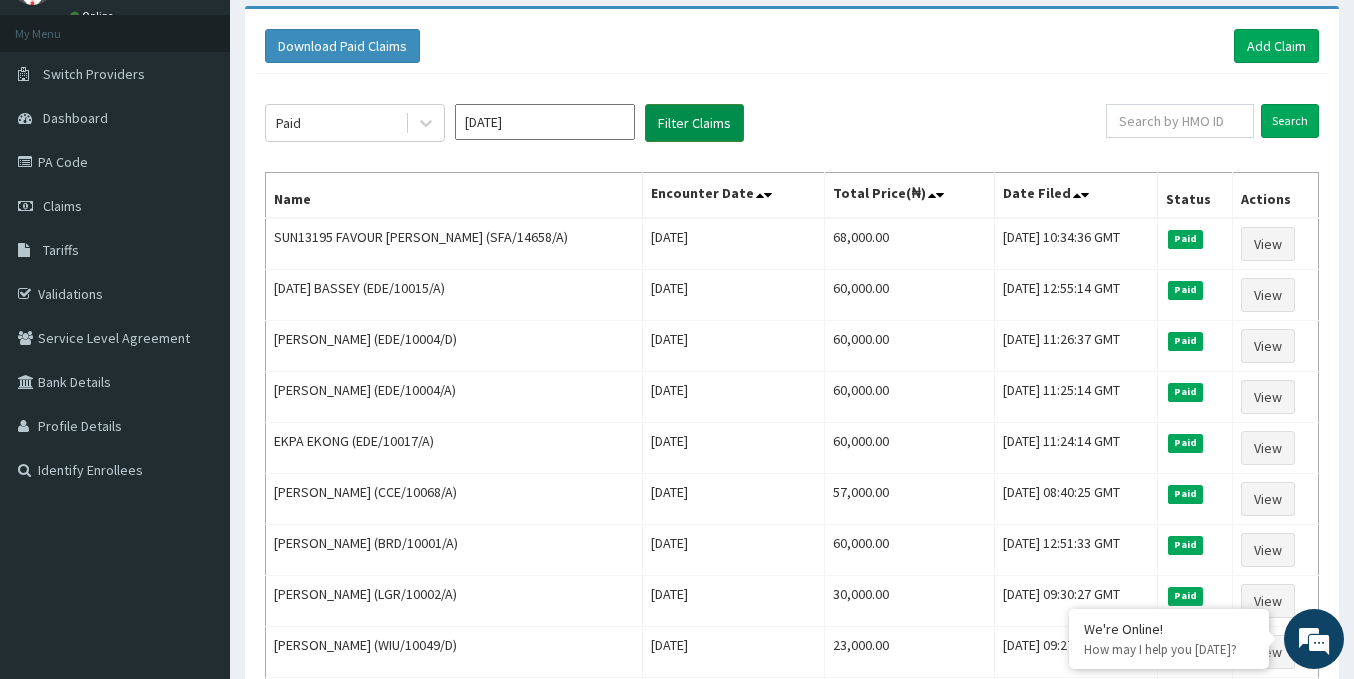 click on "Filter Claims" at bounding box center [694, 123] 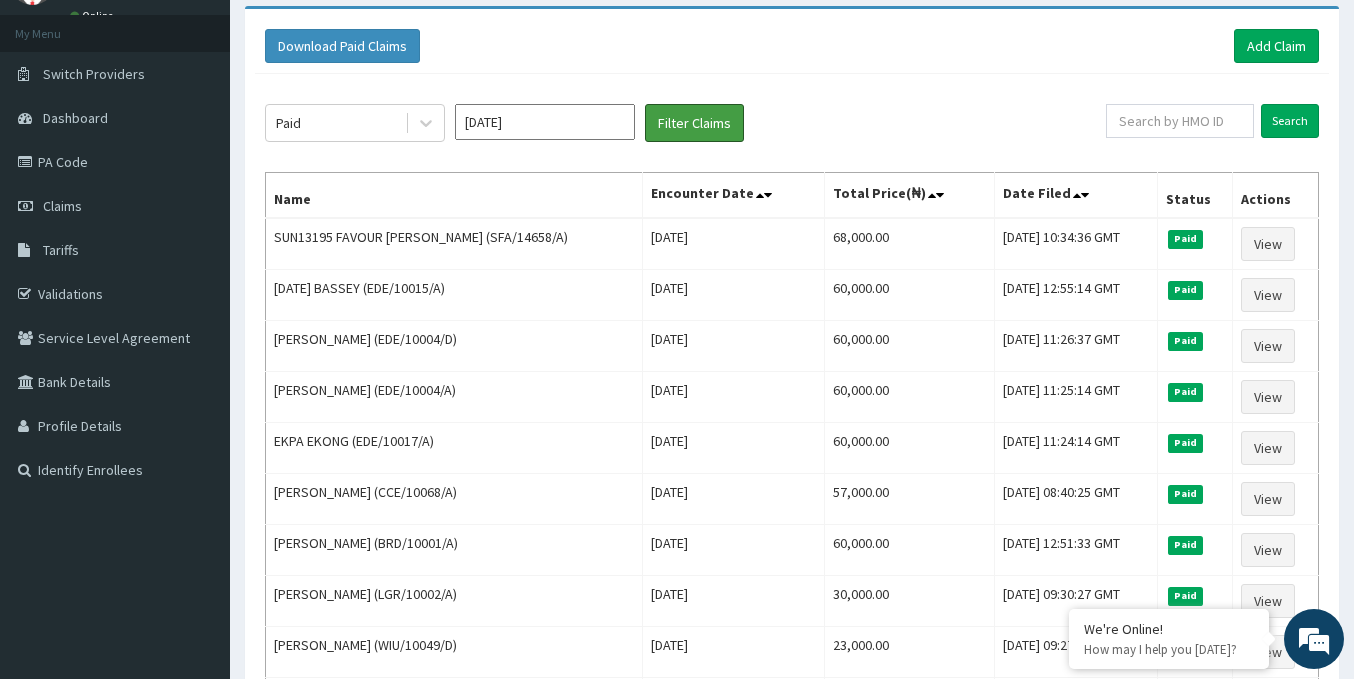scroll, scrollTop: 45, scrollLeft: 0, axis: vertical 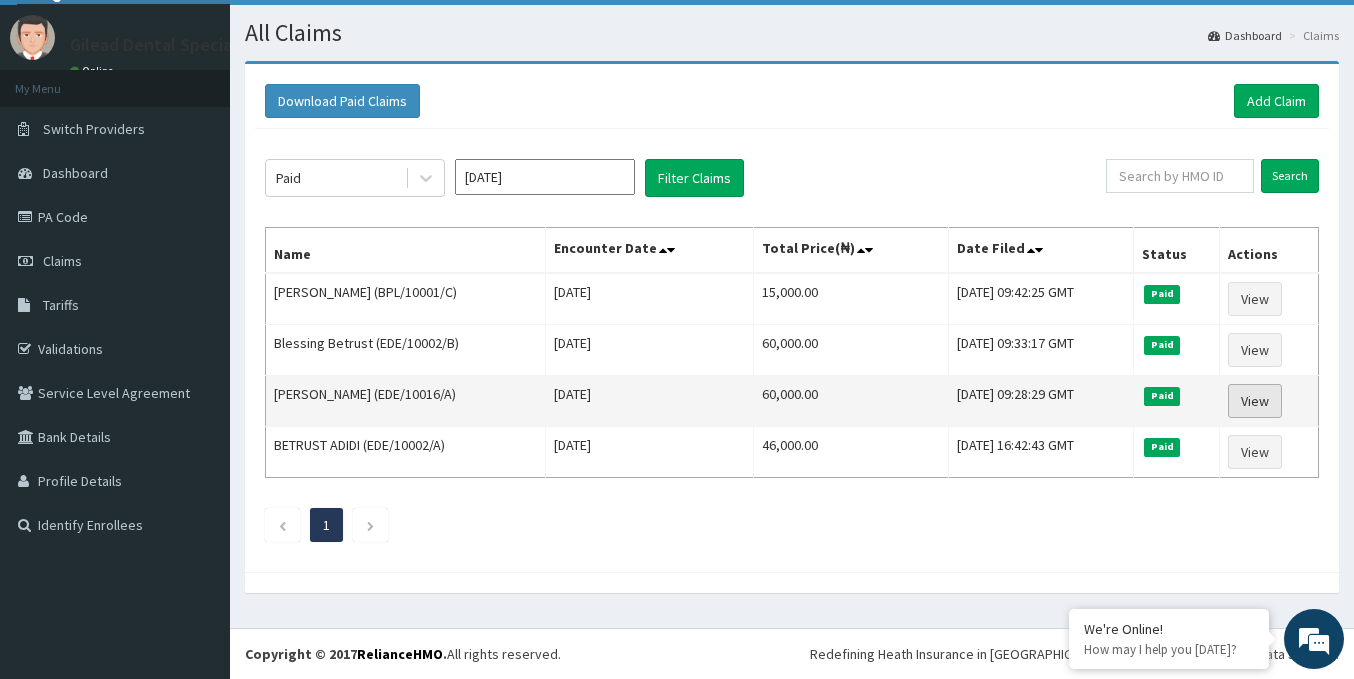 click on "View" at bounding box center [1255, 401] 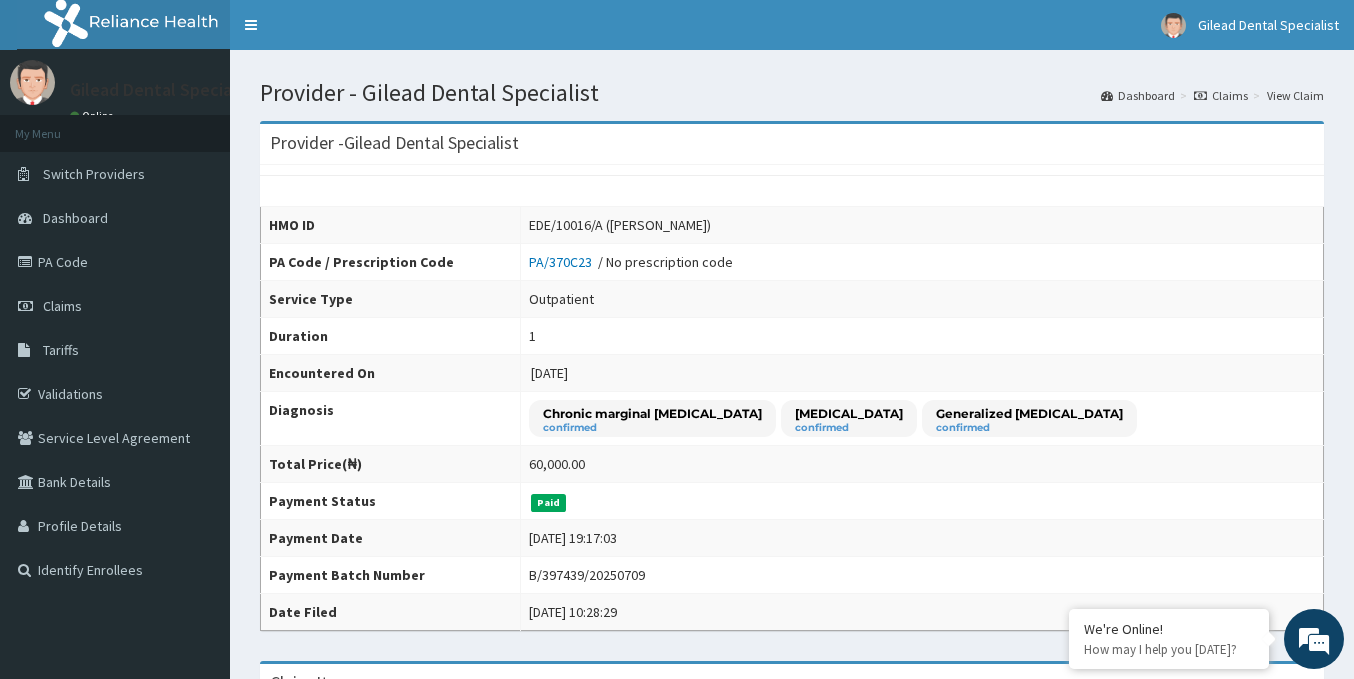 scroll, scrollTop: 0, scrollLeft: 0, axis: both 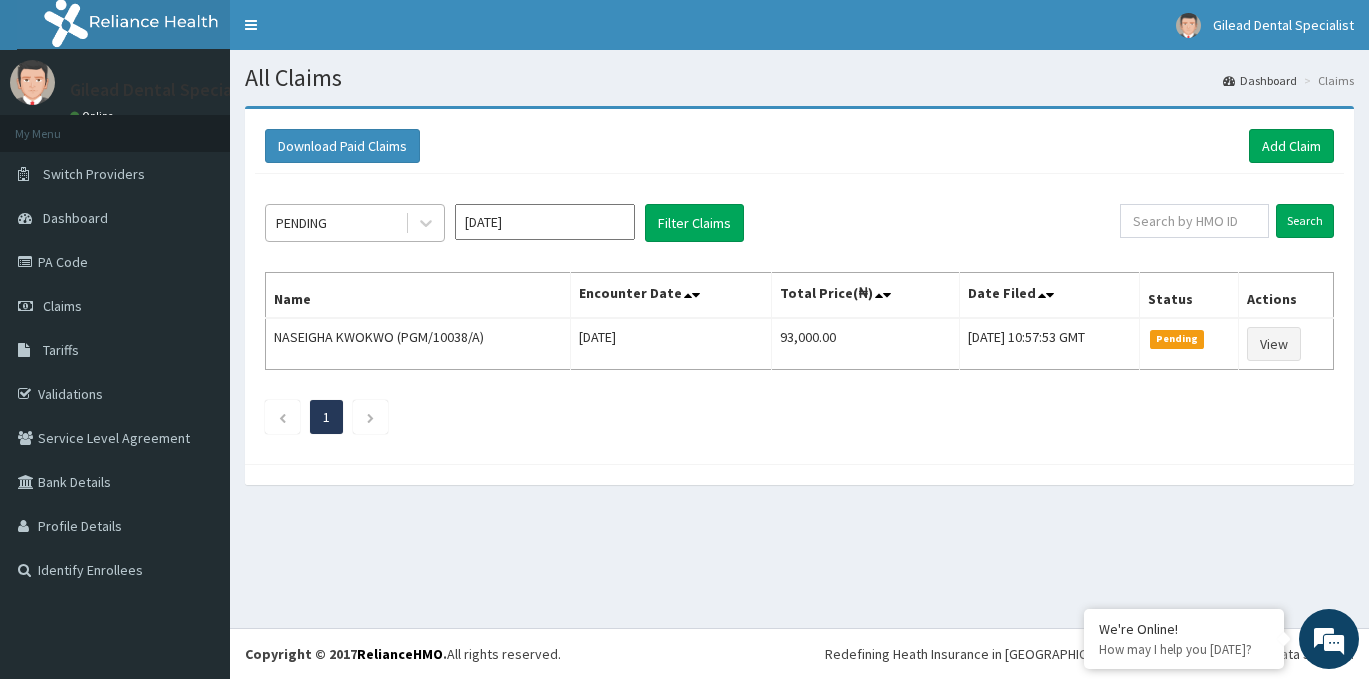 click on "PENDING" at bounding box center [335, 223] 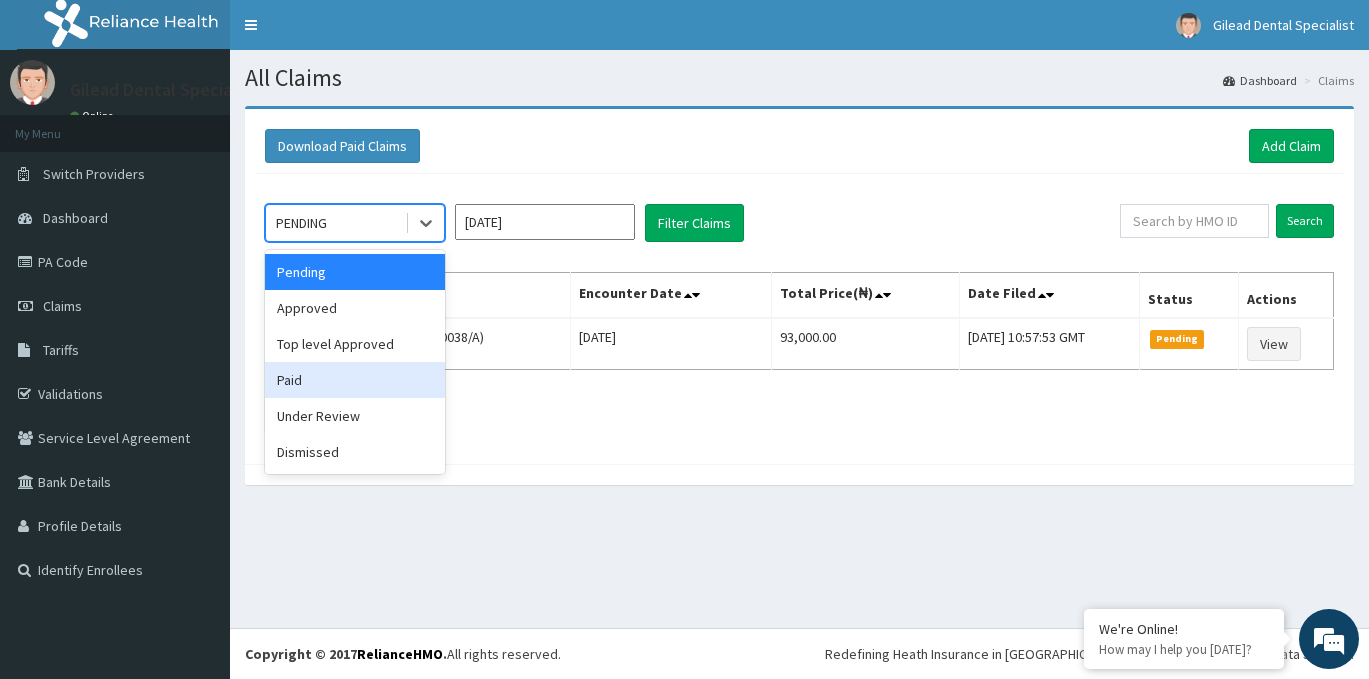 click on "Paid" at bounding box center (355, 380) 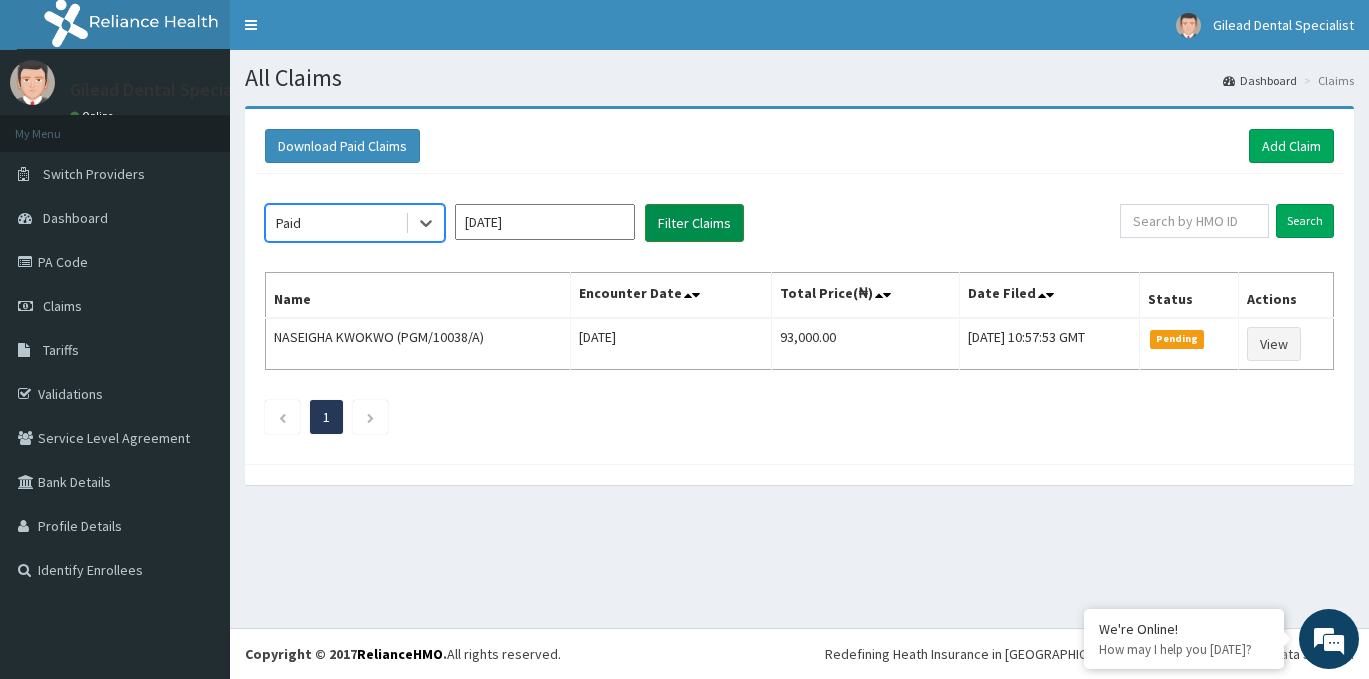 click on "Filter Claims" at bounding box center (694, 223) 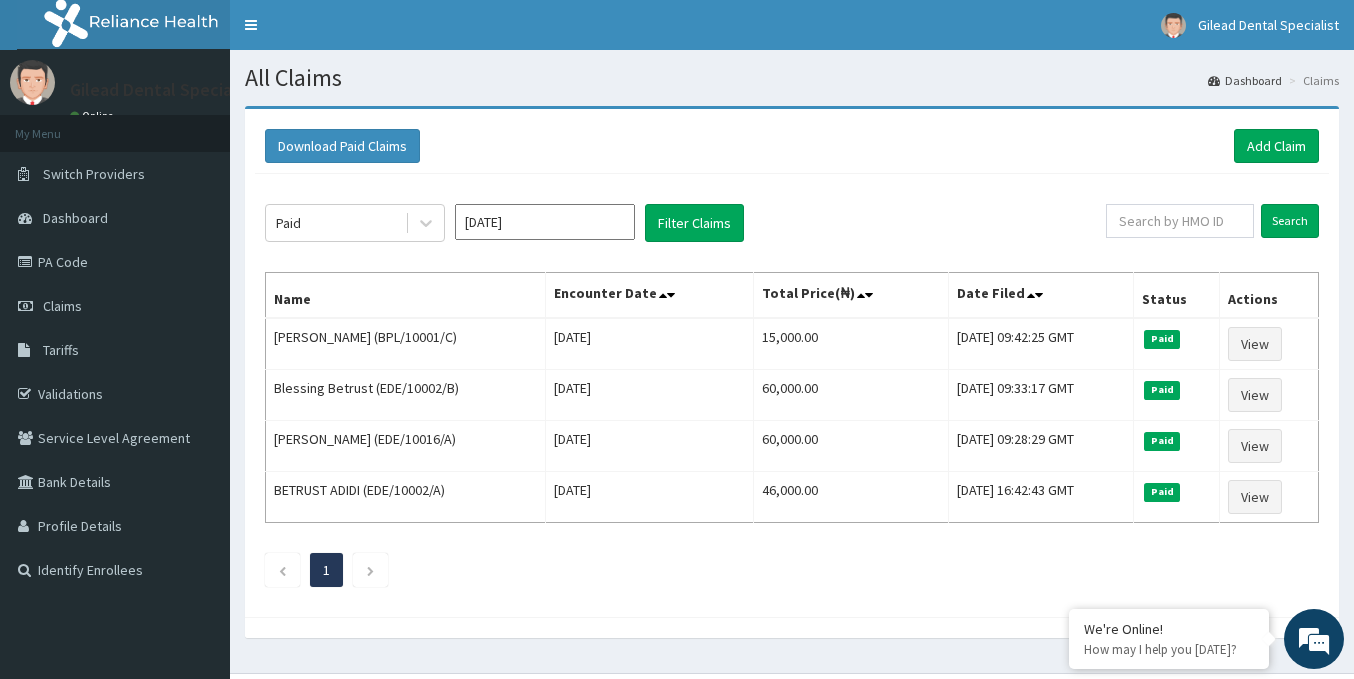 scroll, scrollTop: 0, scrollLeft: 0, axis: both 